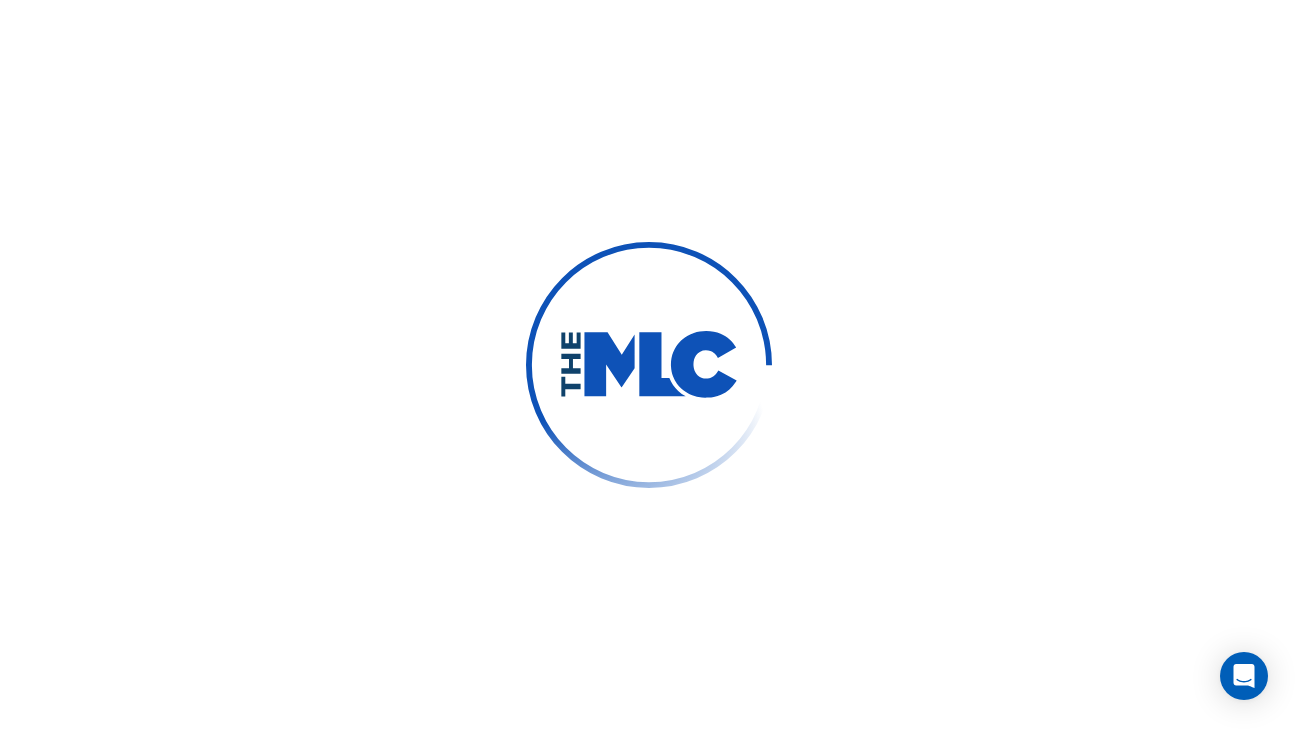 scroll, scrollTop: 0, scrollLeft: 0, axis: both 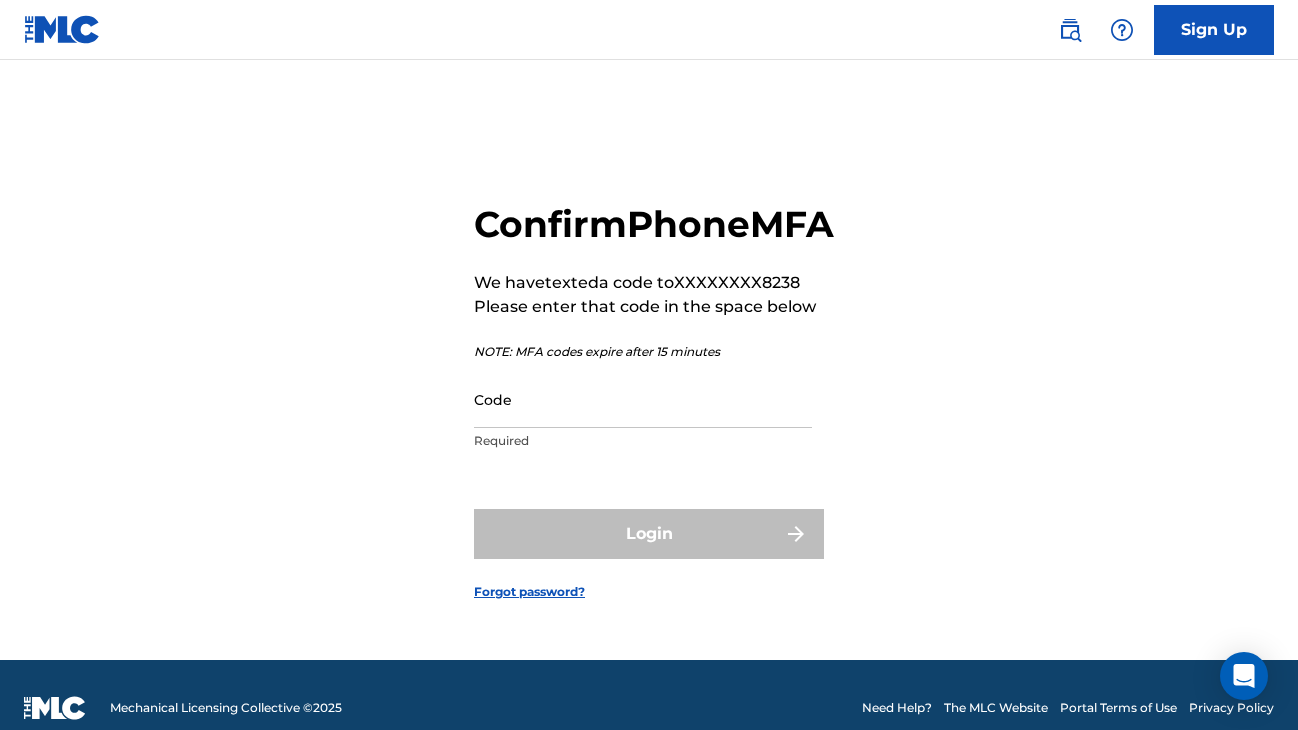 click on "Code Required" at bounding box center [643, 416] 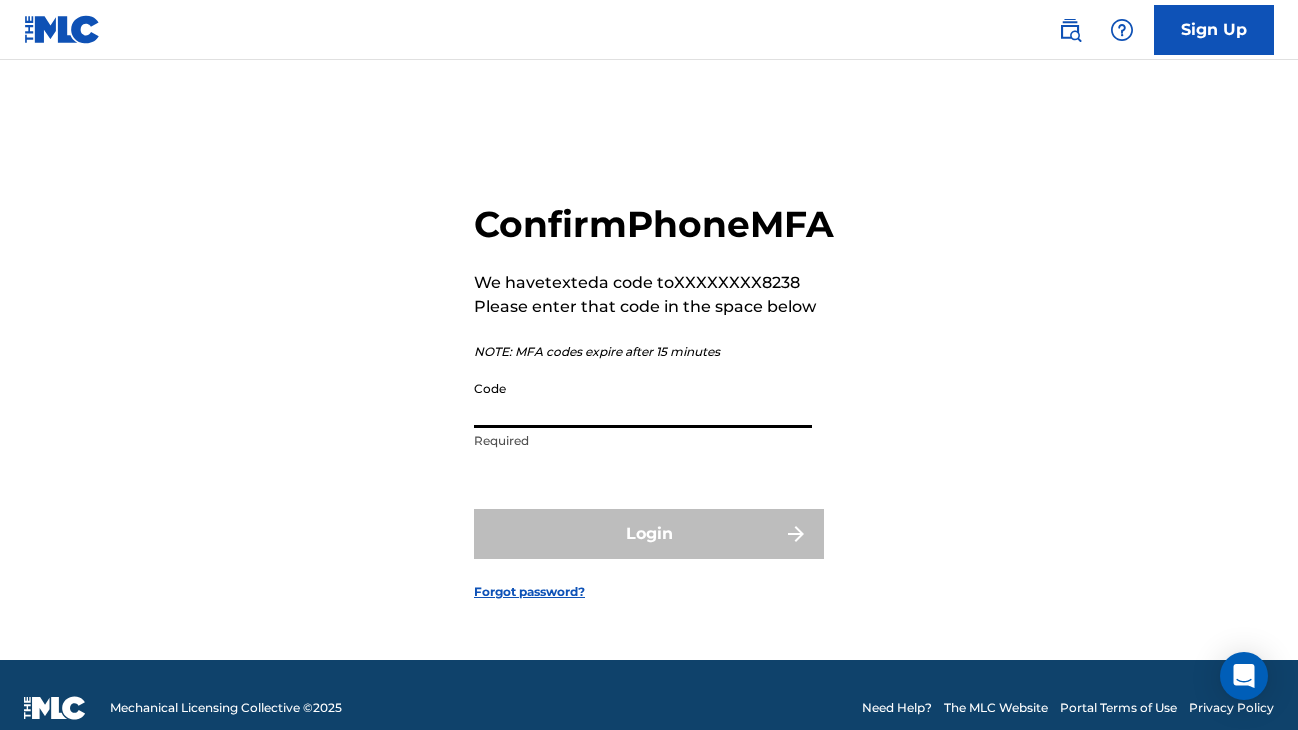 click on "Code" at bounding box center (643, 399) 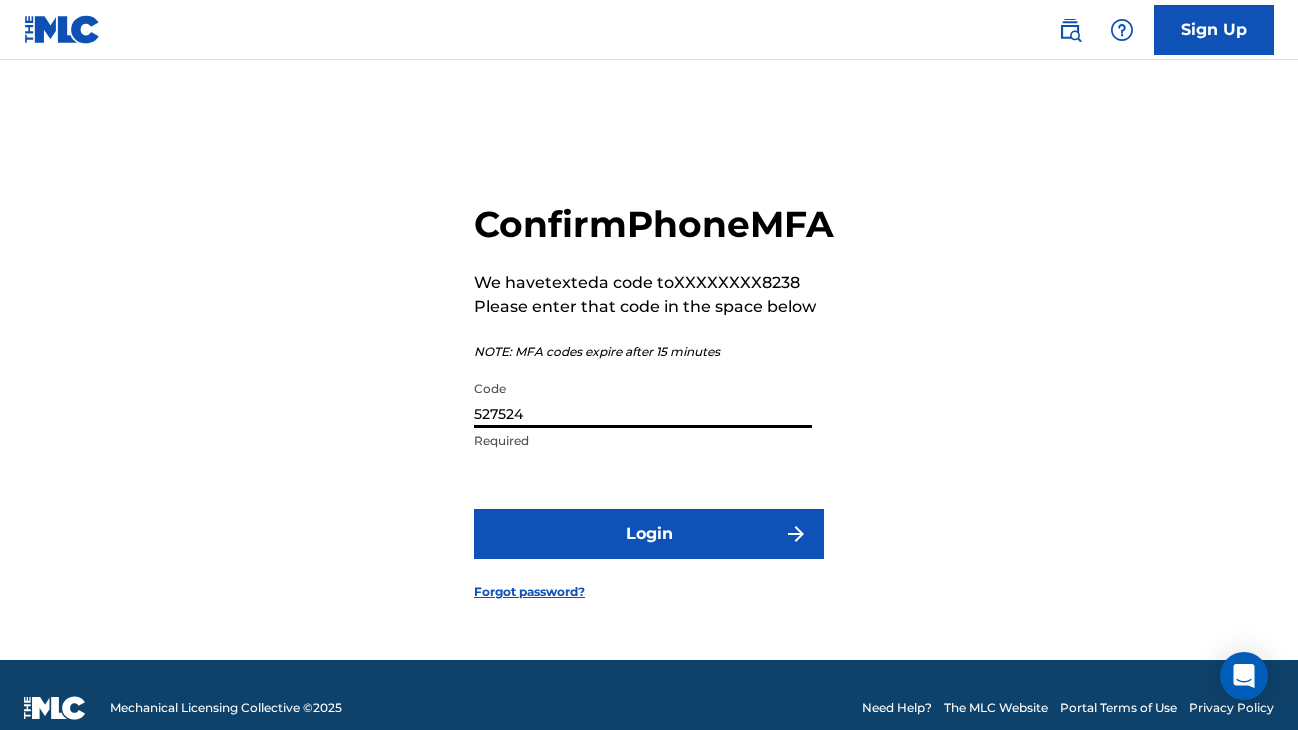 type on "527524" 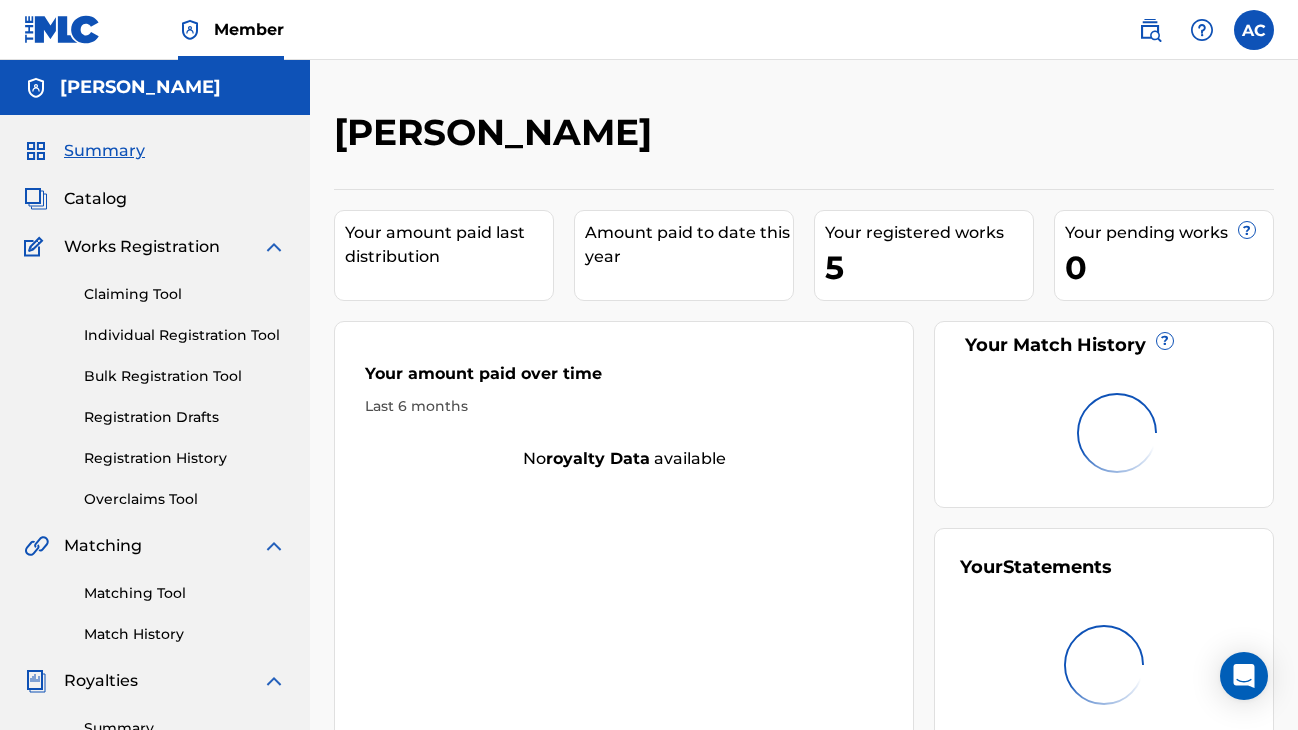 scroll, scrollTop: 0, scrollLeft: 0, axis: both 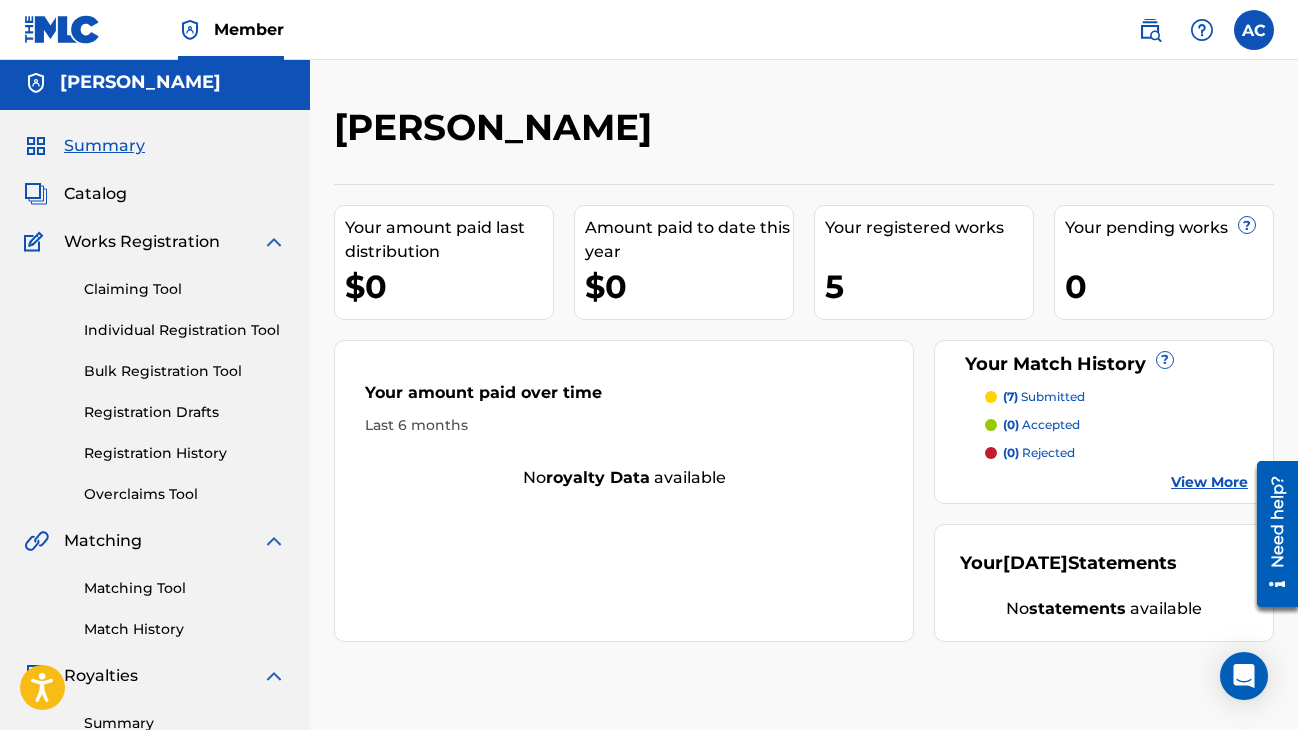 click on "View More" at bounding box center (1209, 482) 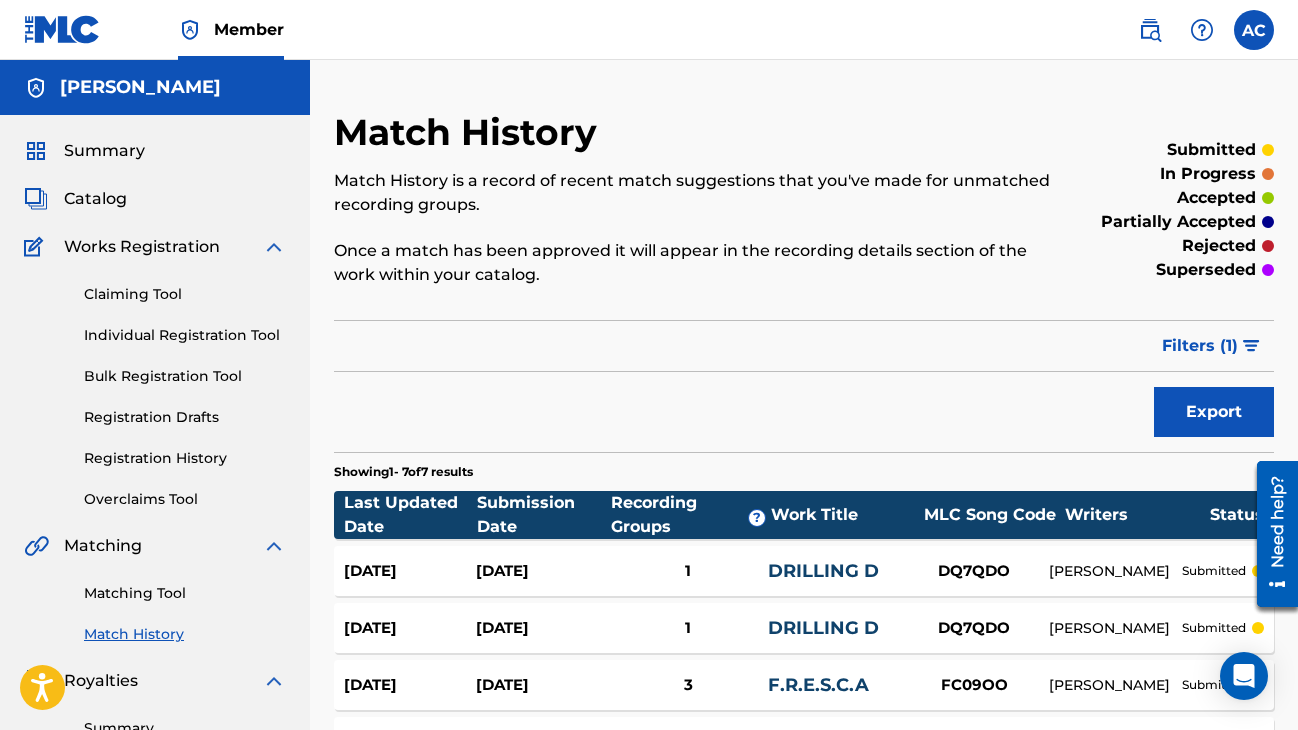 scroll, scrollTop: 0, scrollLeft: 0, axis: both 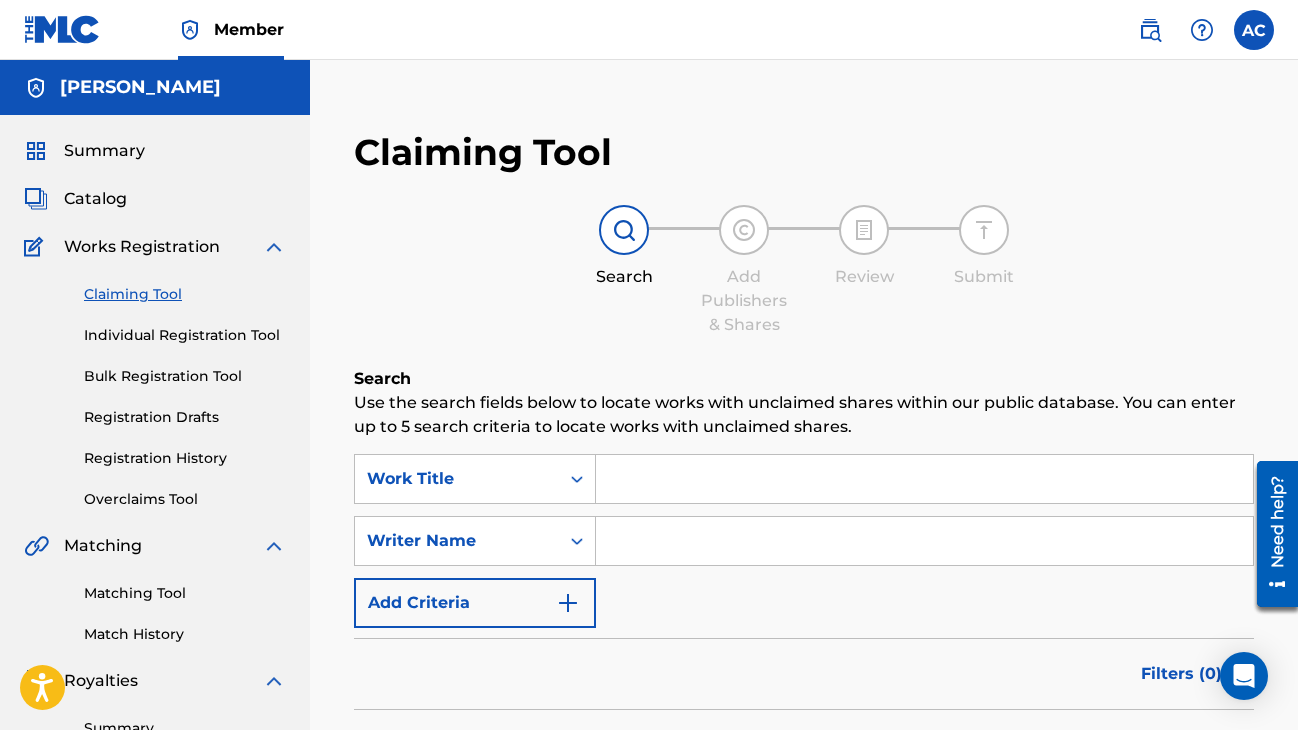 click at bounding box center (924, 541) 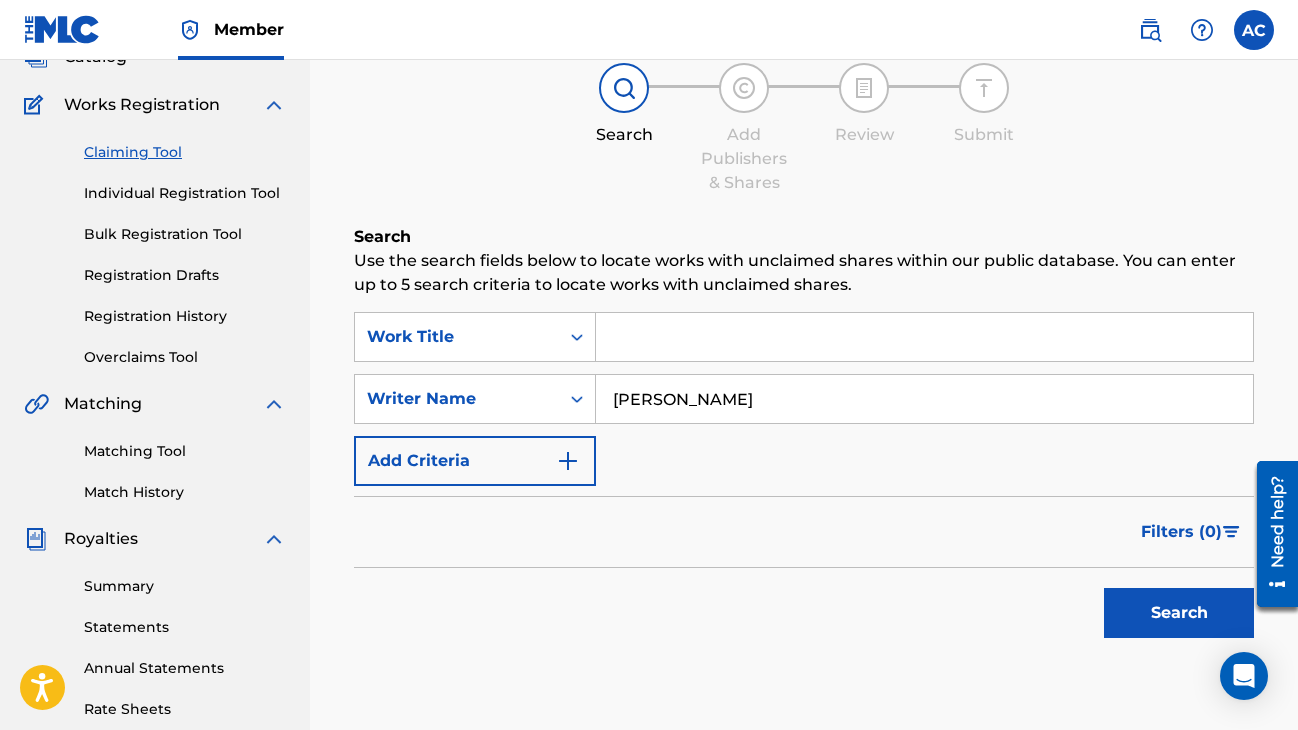 scroll, scrollTop: 150, scrollLeft: 0, axis: vertical 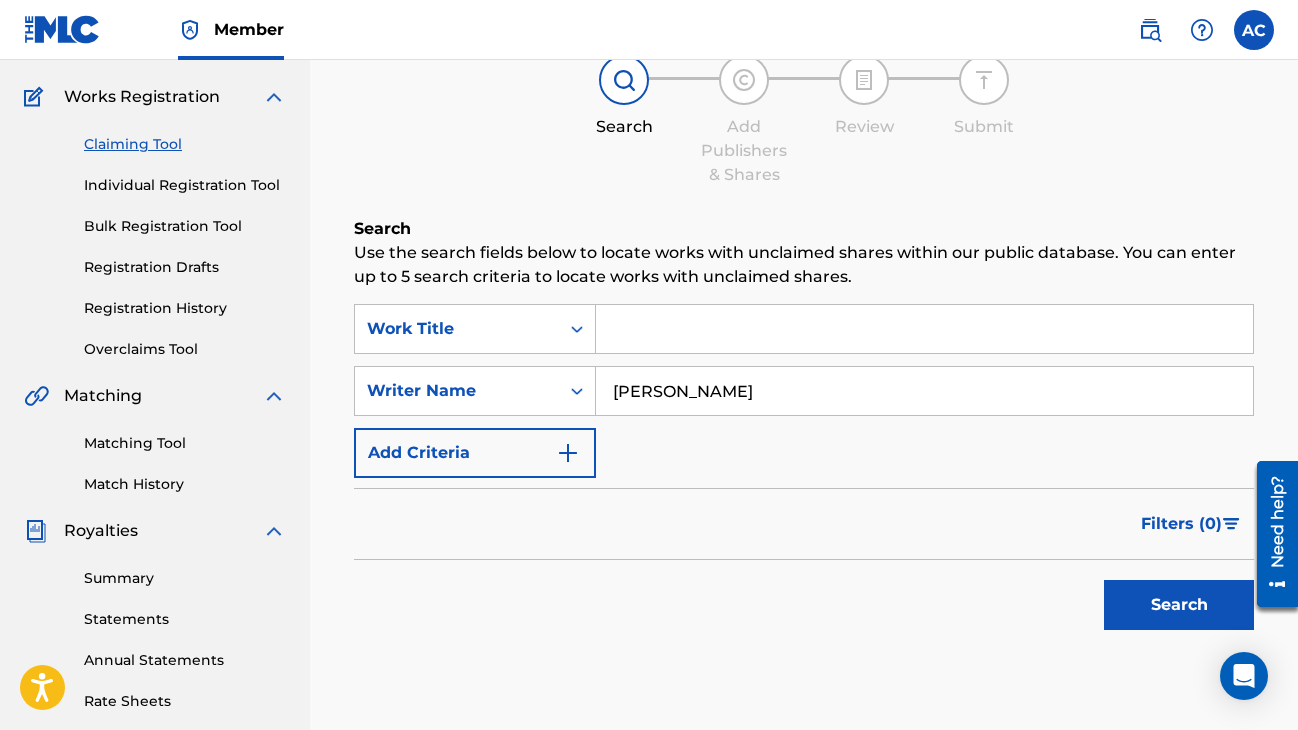 click on "[PERSON_NAME]" at bounding box center [924, 391] 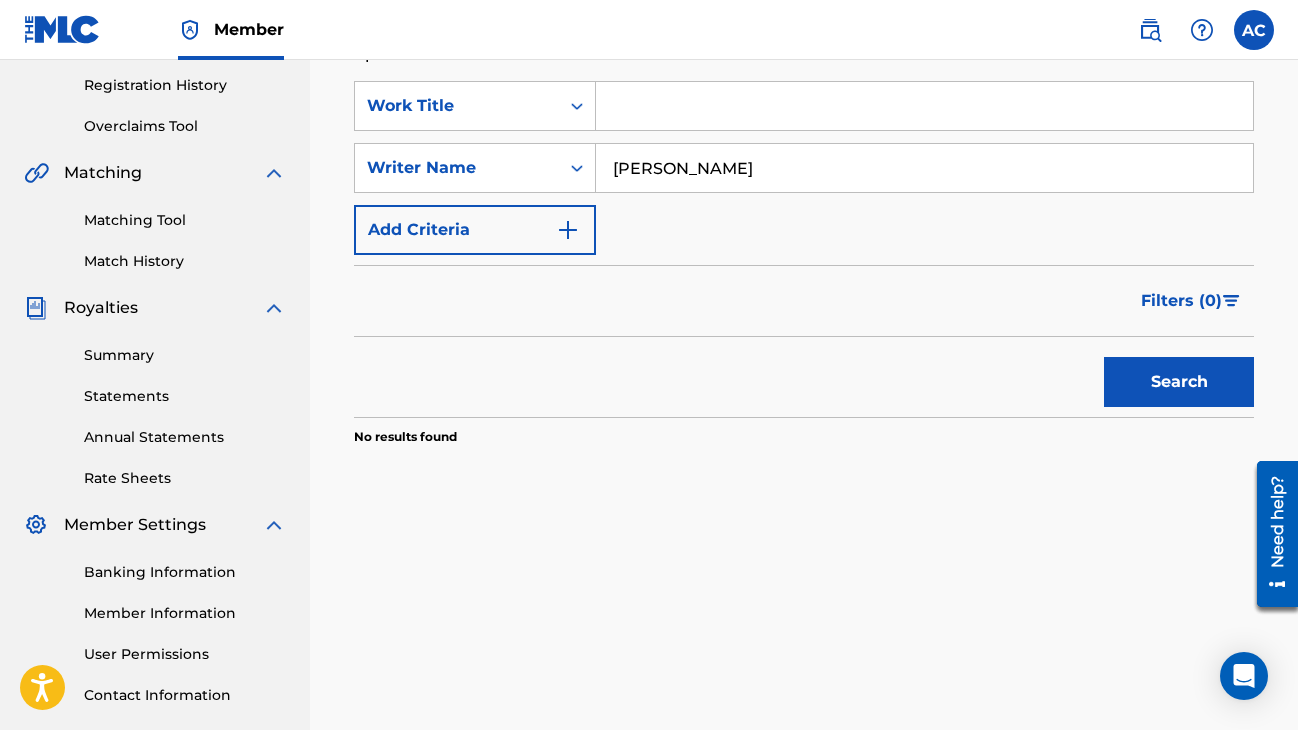 scroll, scrollTop: 384, scrollLeft: 0, axis: vertical 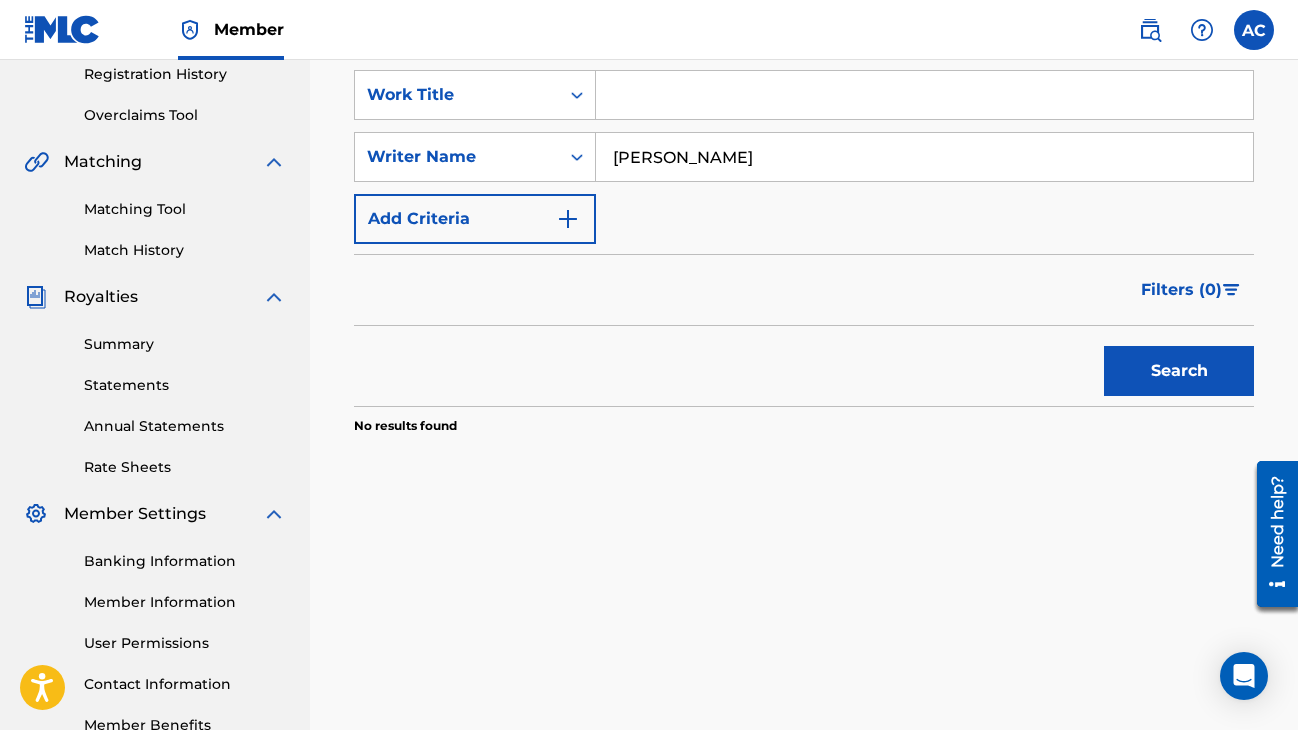 click on "Matching Tool Match History" at bounding box center (155, 217) 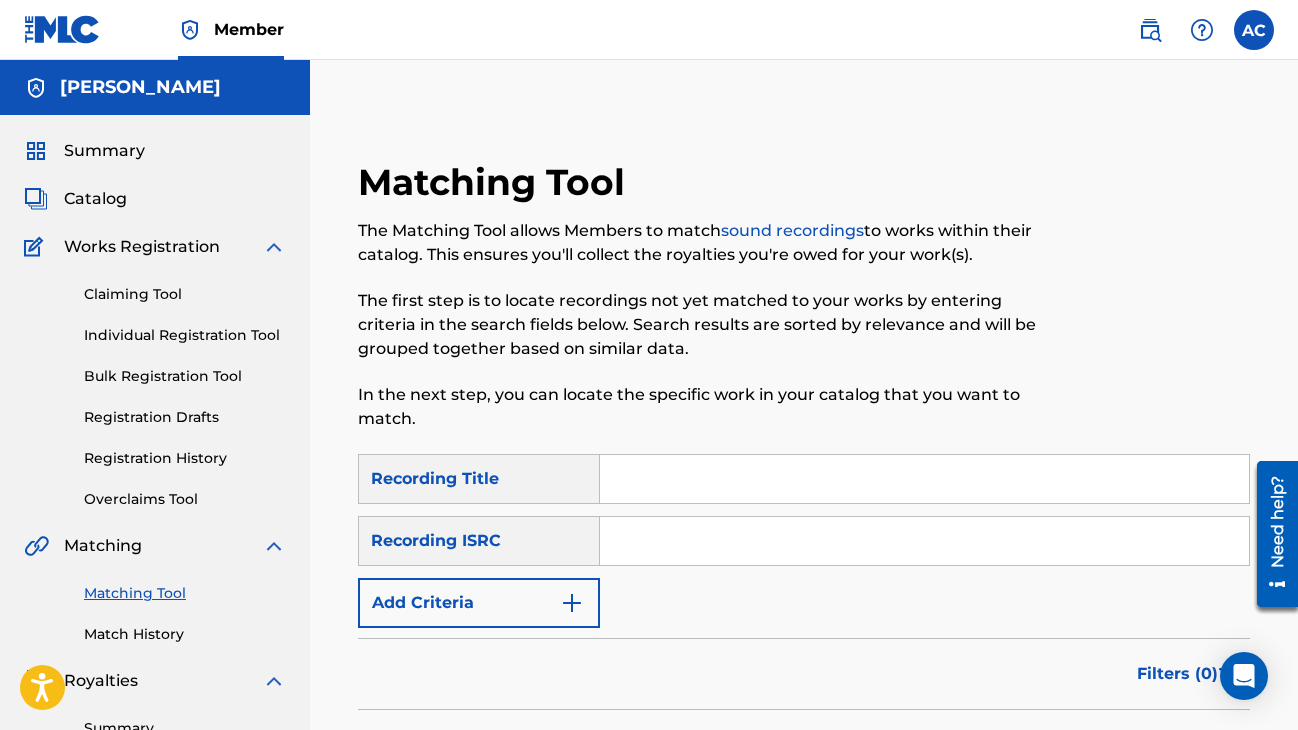 click on "Add Criteria" at bounding box center [479, 603] 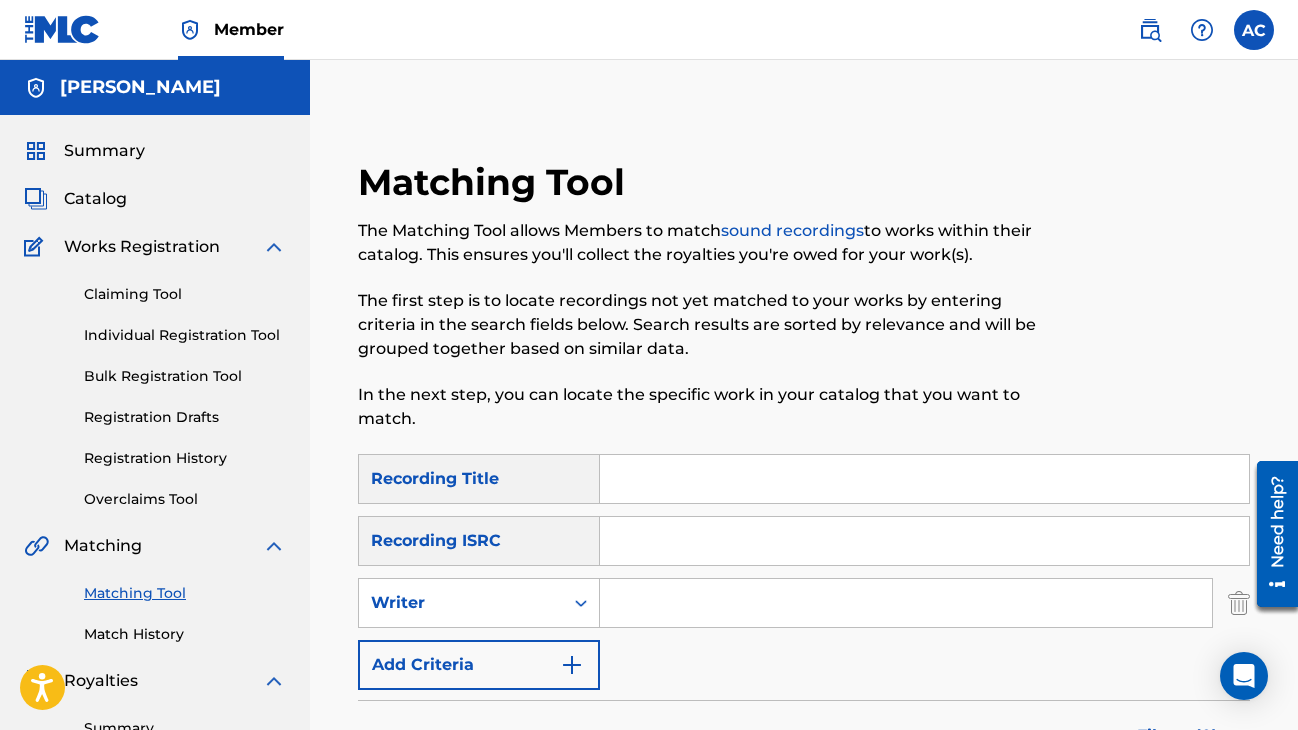 click at bounding box center (906, 603) 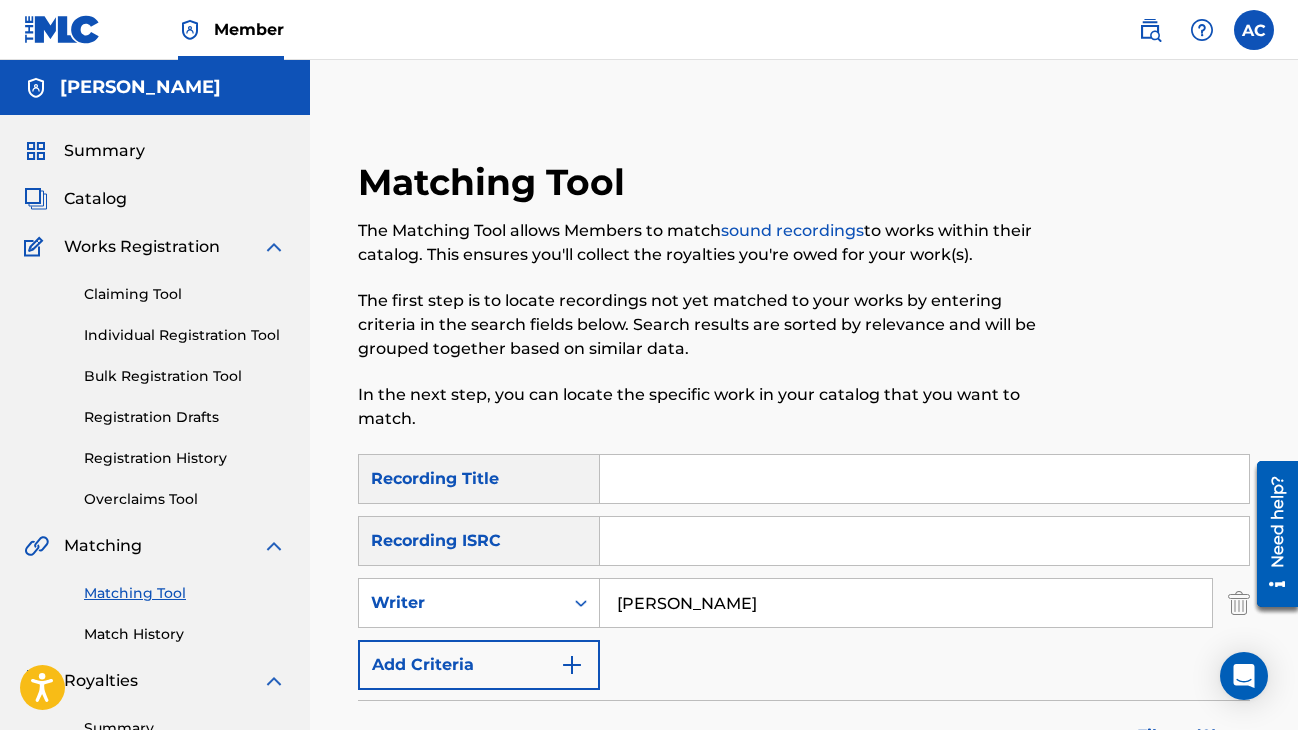 type on "[PERSON_NAME]" 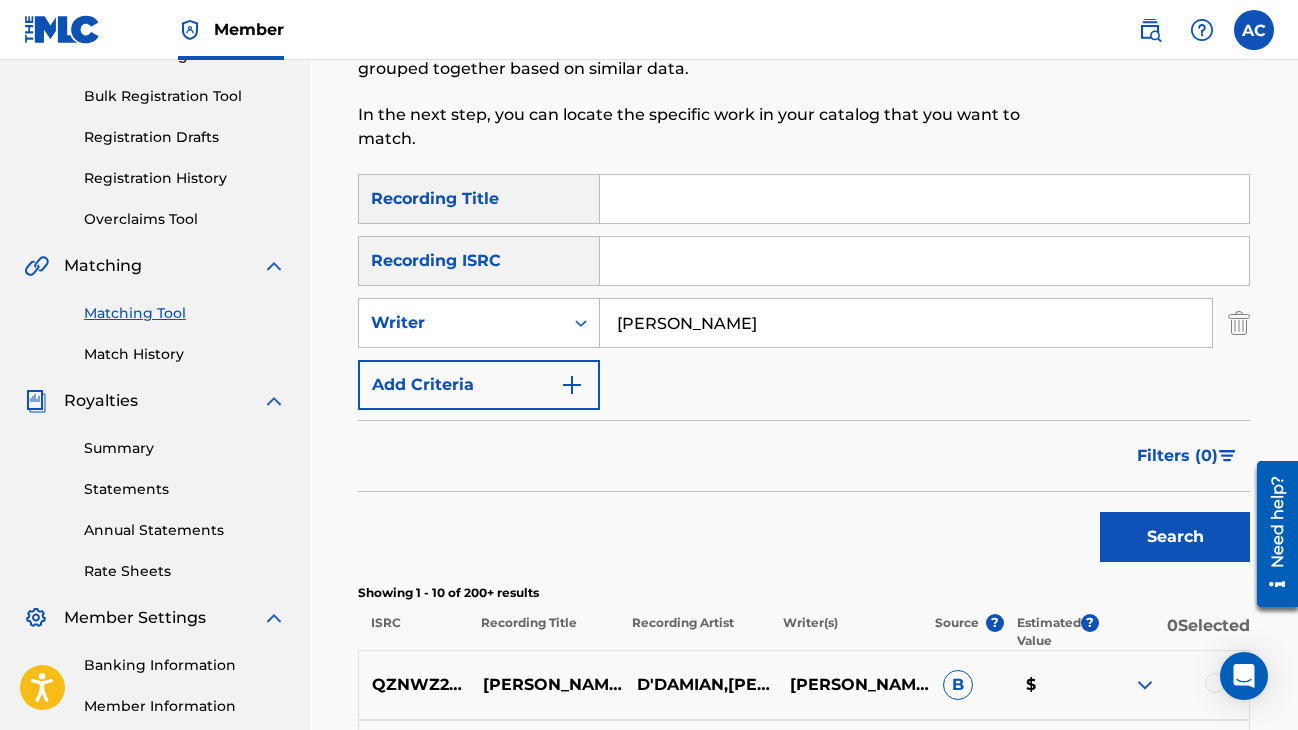 scroll, scrollTop: 284, scrollLeft: 0, axis: vertical 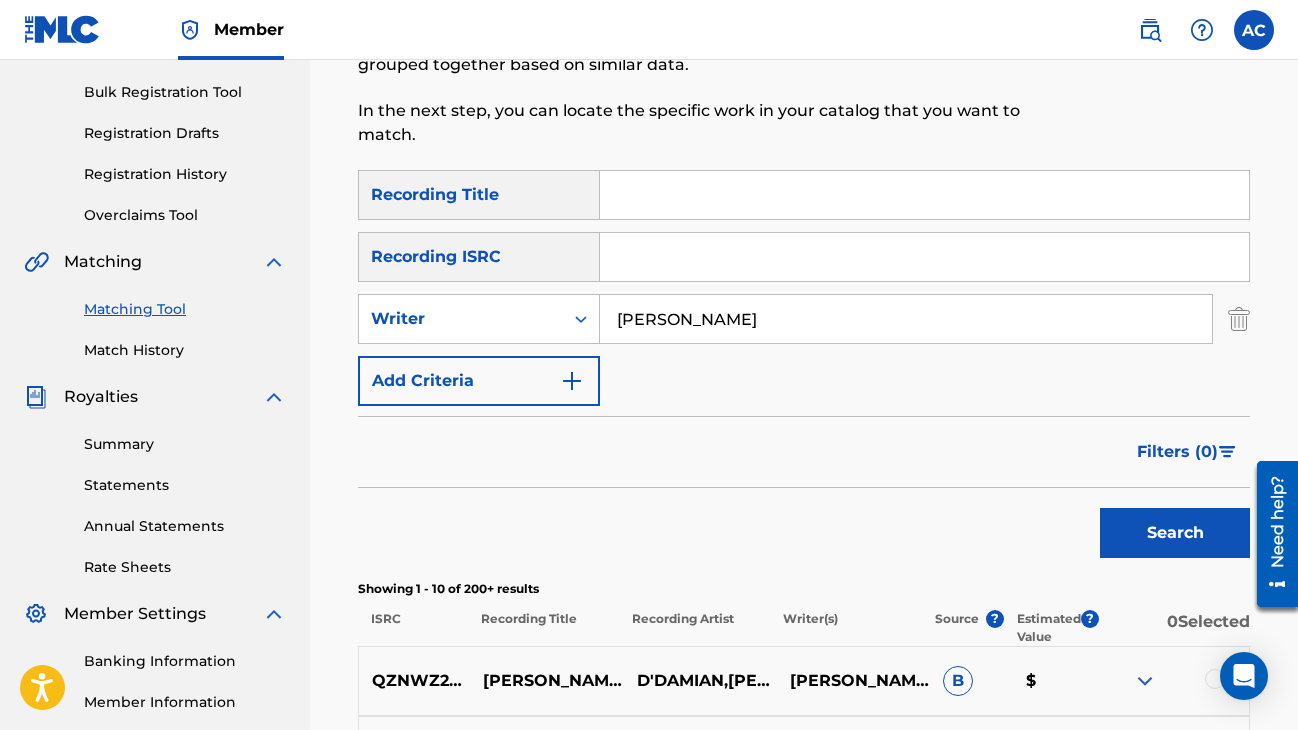 click on "Search" at bounding box center [1175, 533] 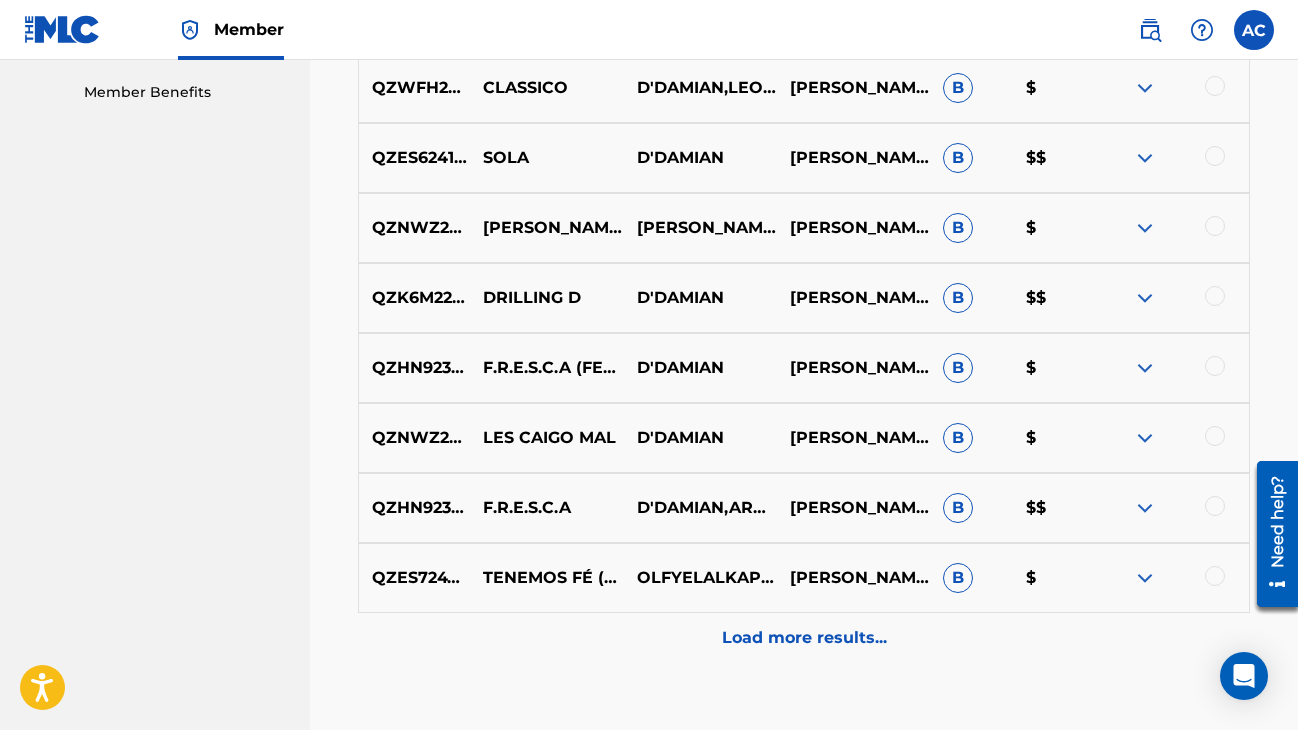 scroll, scrollTop: 1021, scrollLeft: 0, axis: vertical 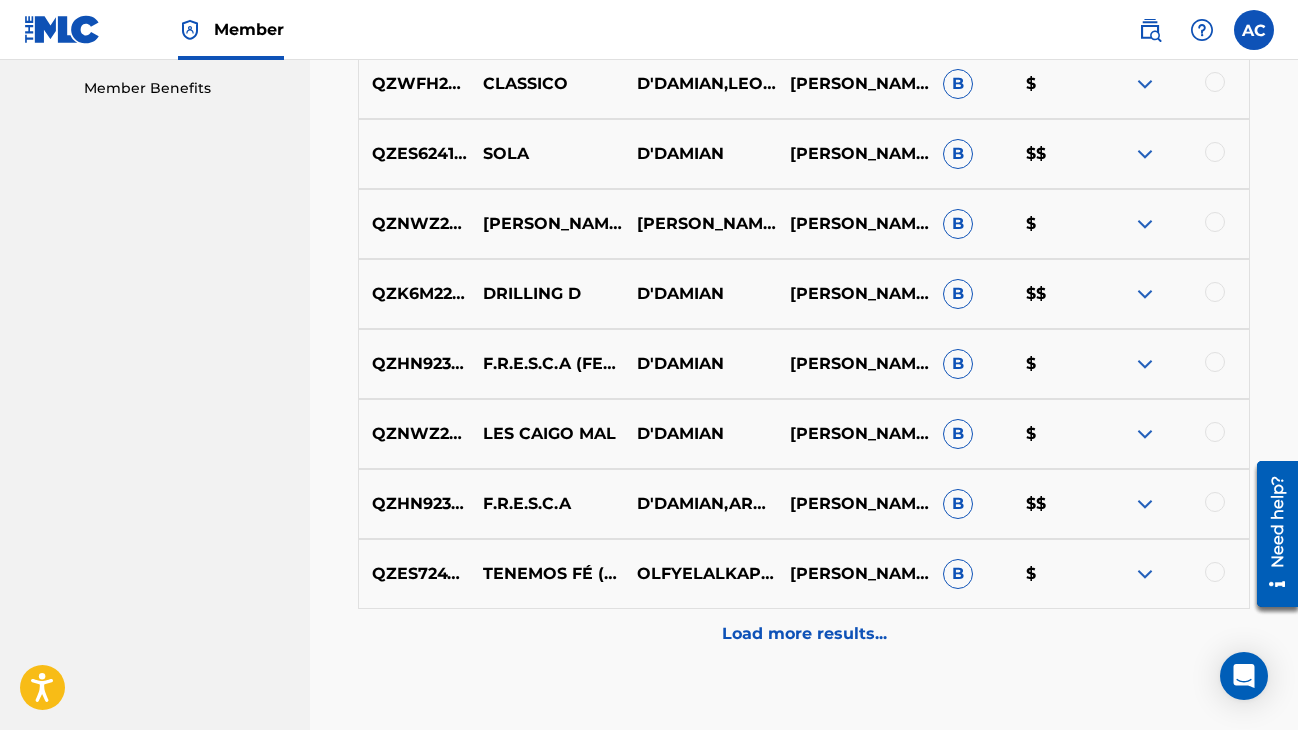 click at bounding box center [1145, 574] 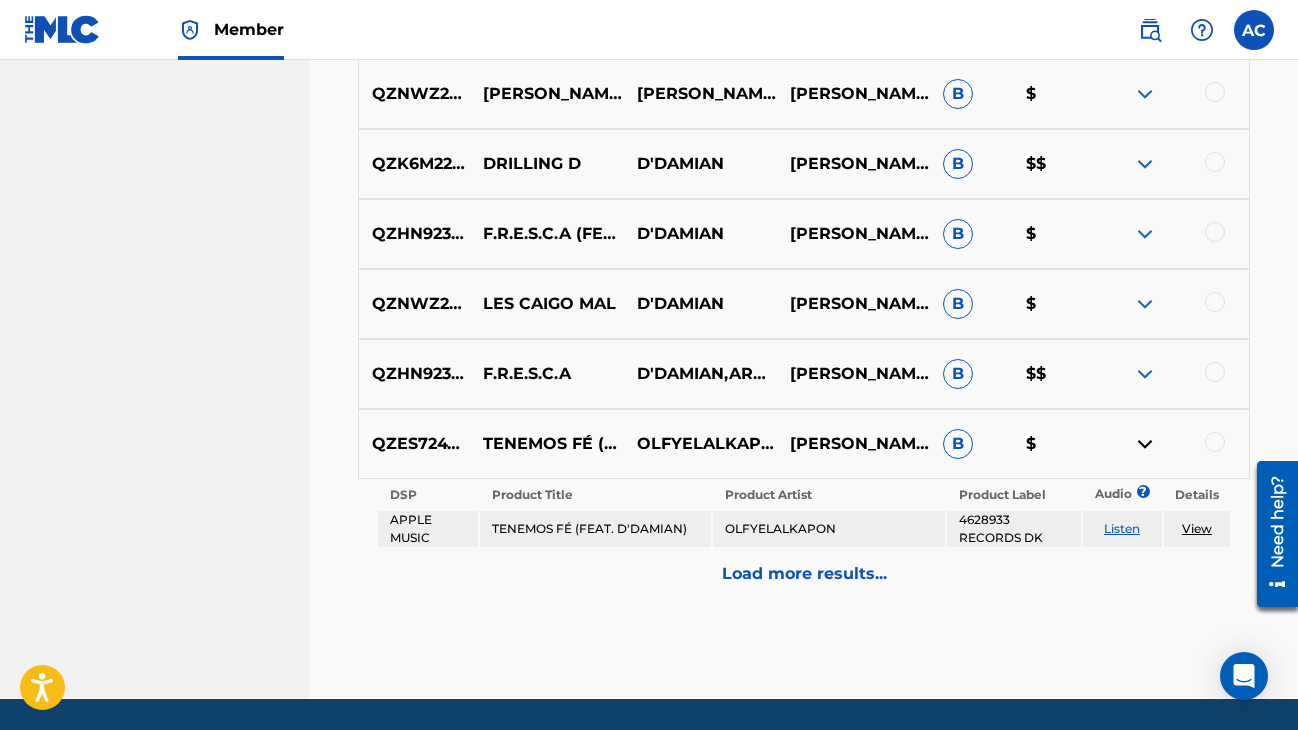 scroll, scrollTop: 1155, scrollLeft: 0, axis: vertical 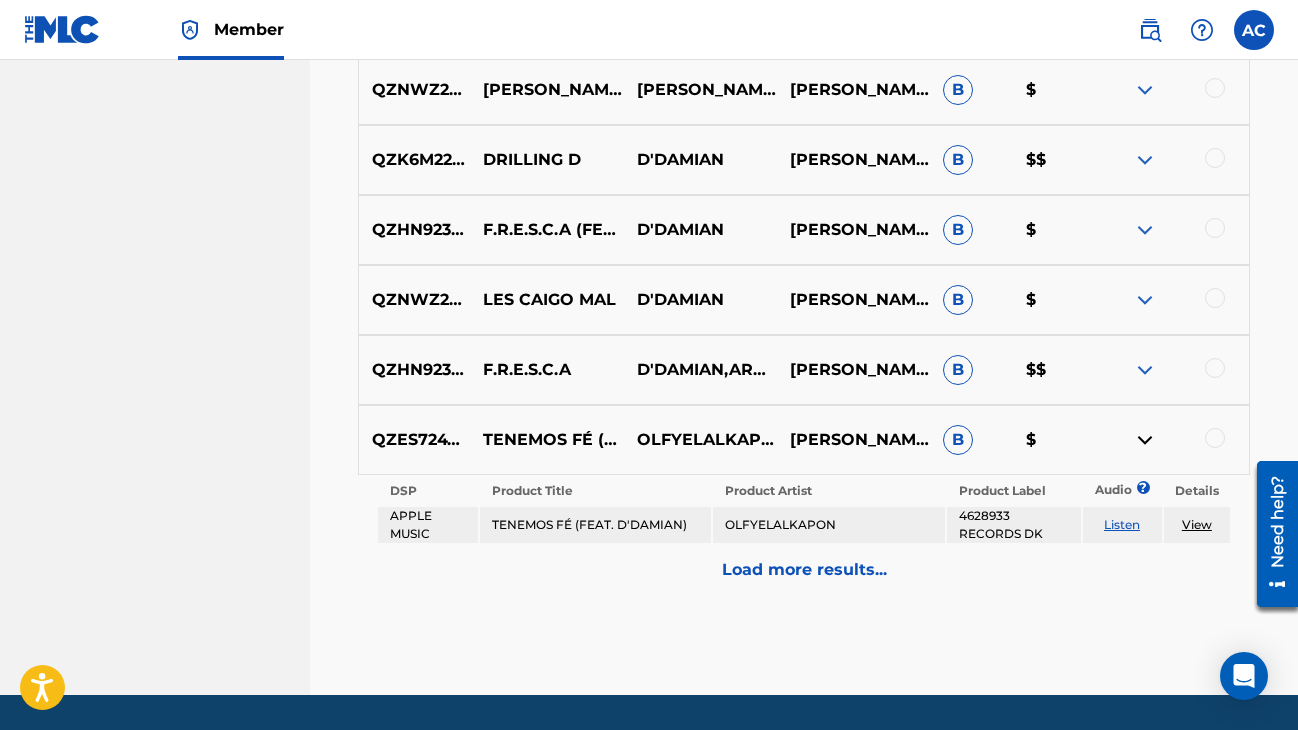 click at bounding box center [1145, 440] 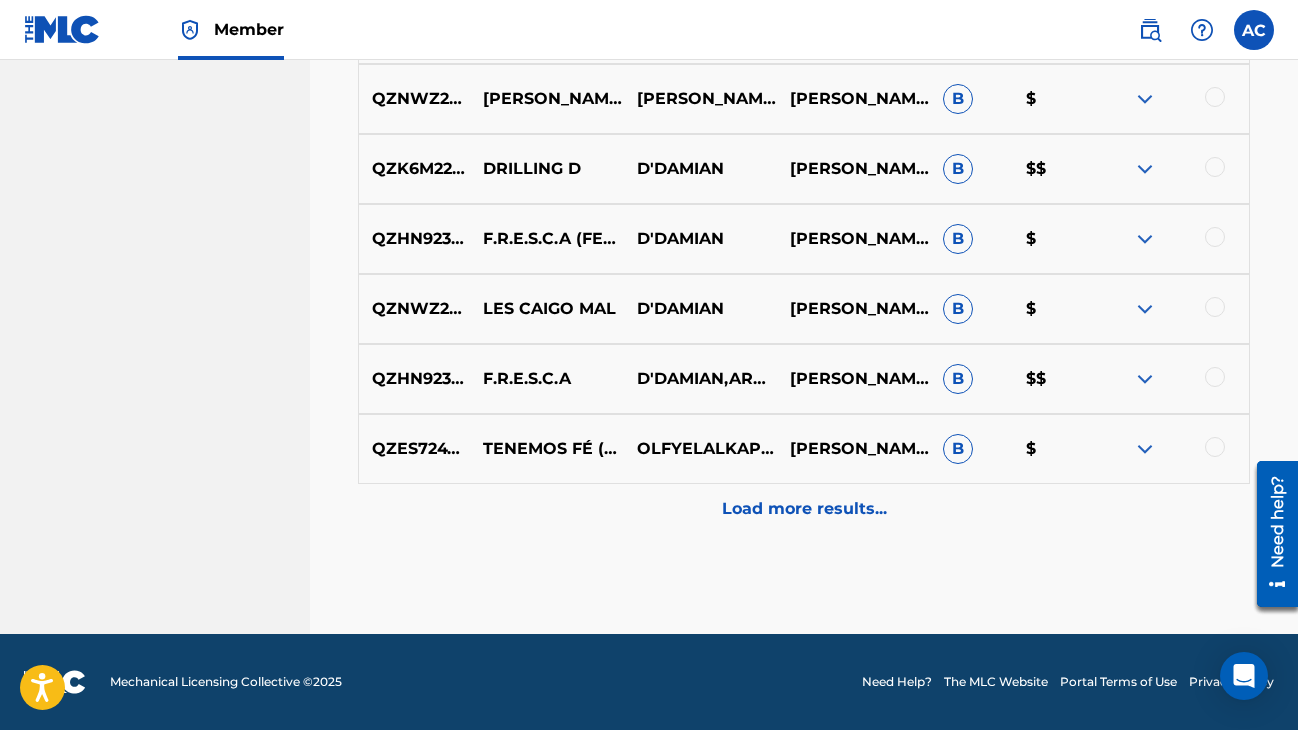click at bounding box center (1145, 379) 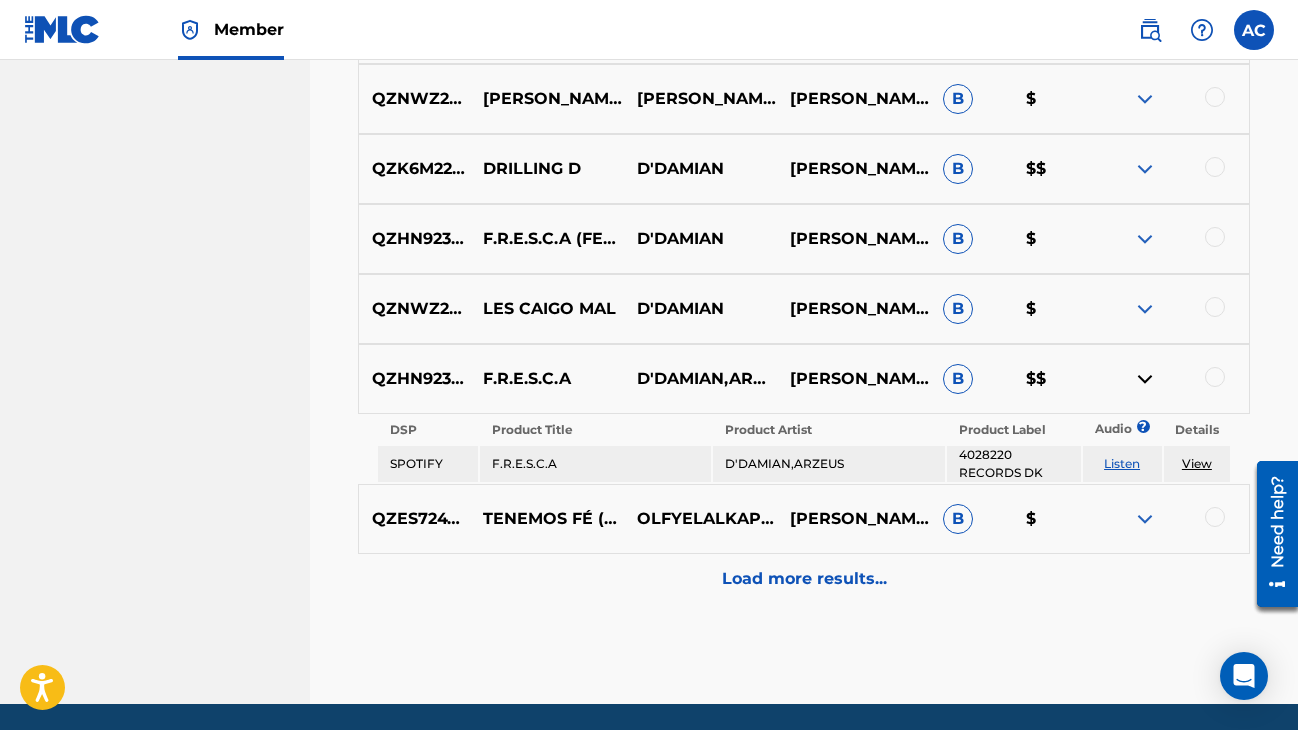 click at bounding box center [1145, 379] 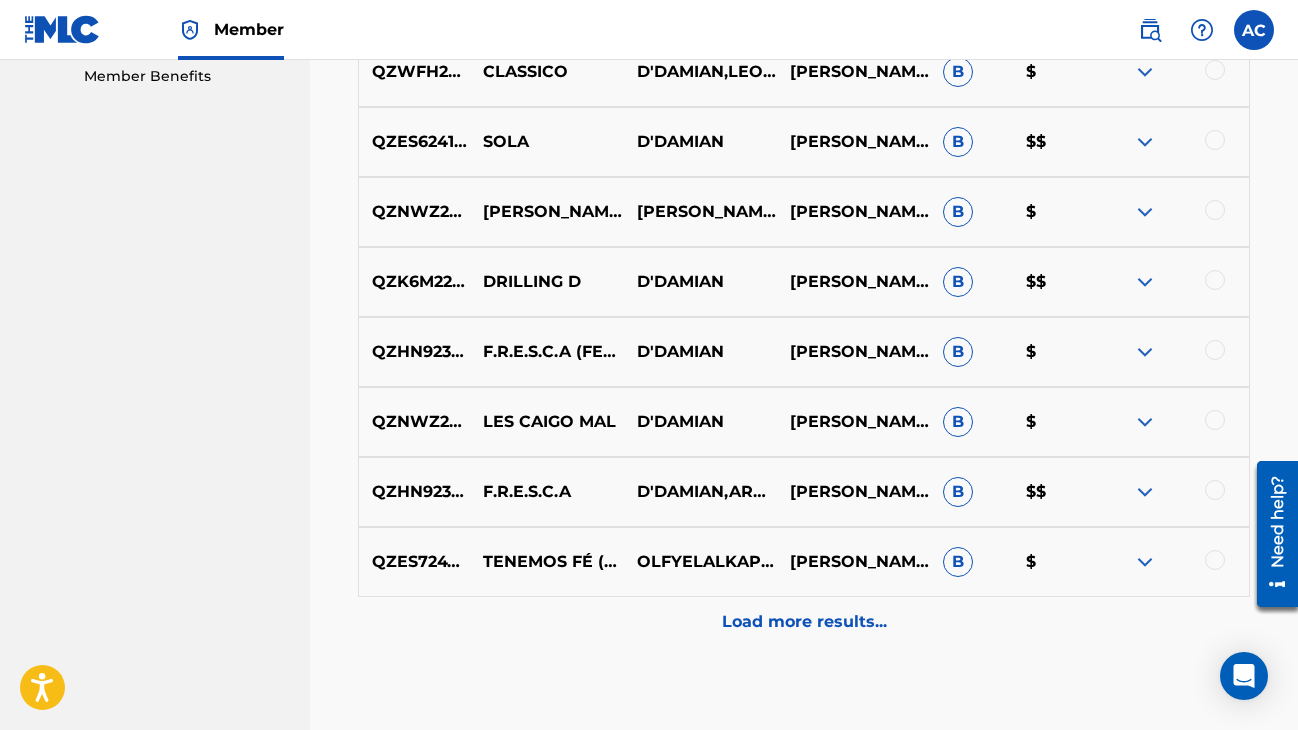 scroll, scrollTop: 1012, scrollLeft: 0, axis: vertical 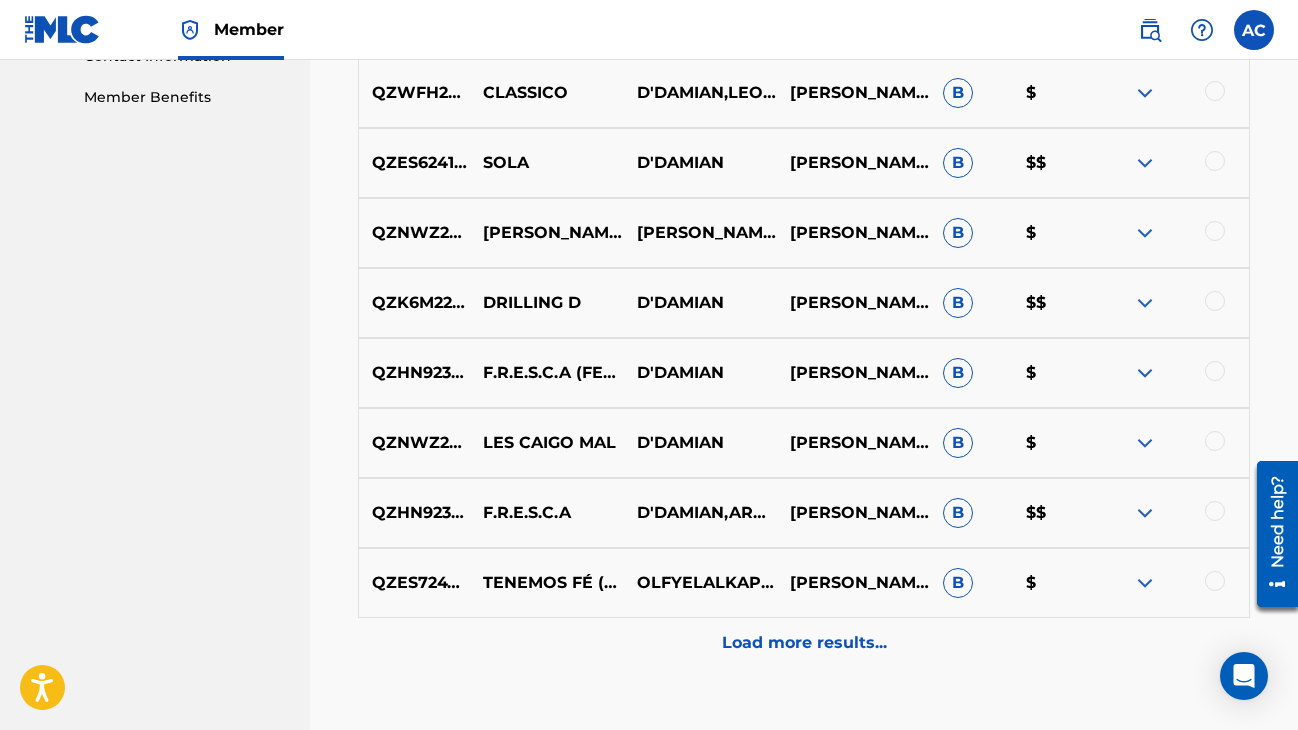 click on "[PERSON_NAME],[PERSON_NAME] [PERSON_NAME]" at bounding box center [852, 233] 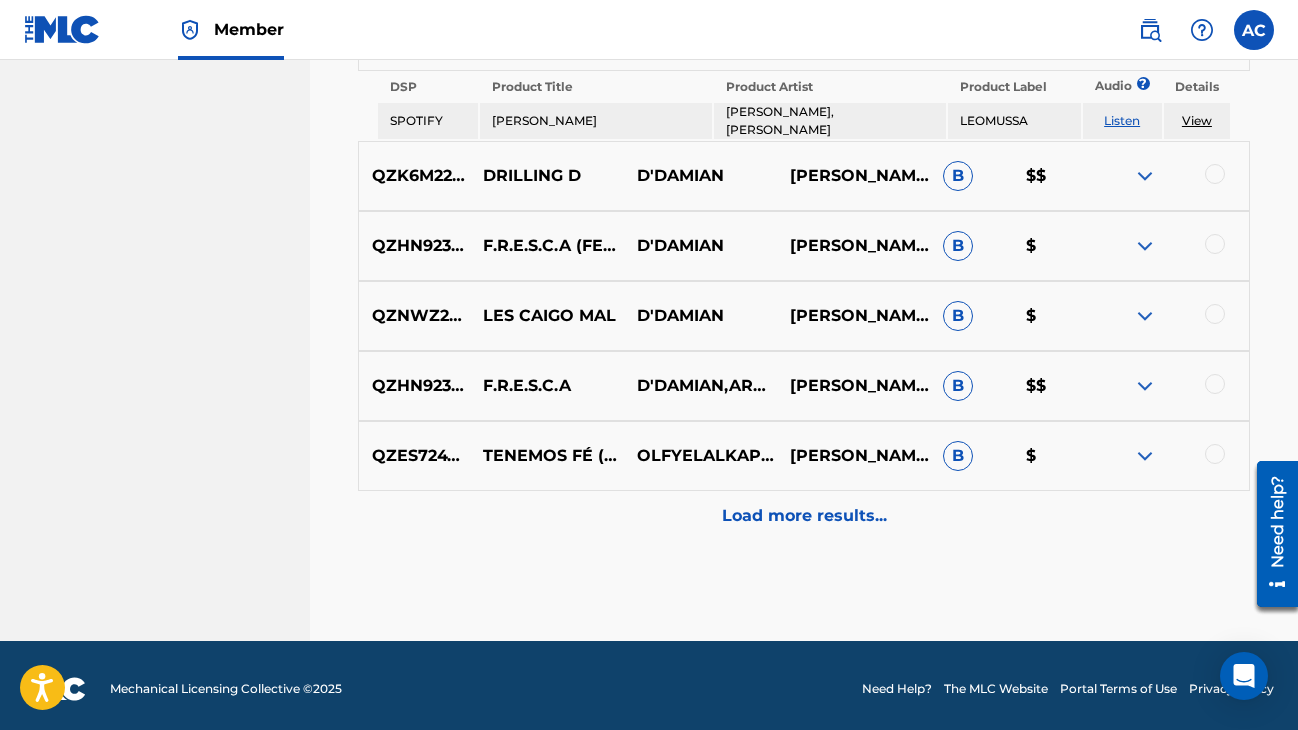 scroll, scrollTop: 1208, scrollLeft: 0, axis: vertical 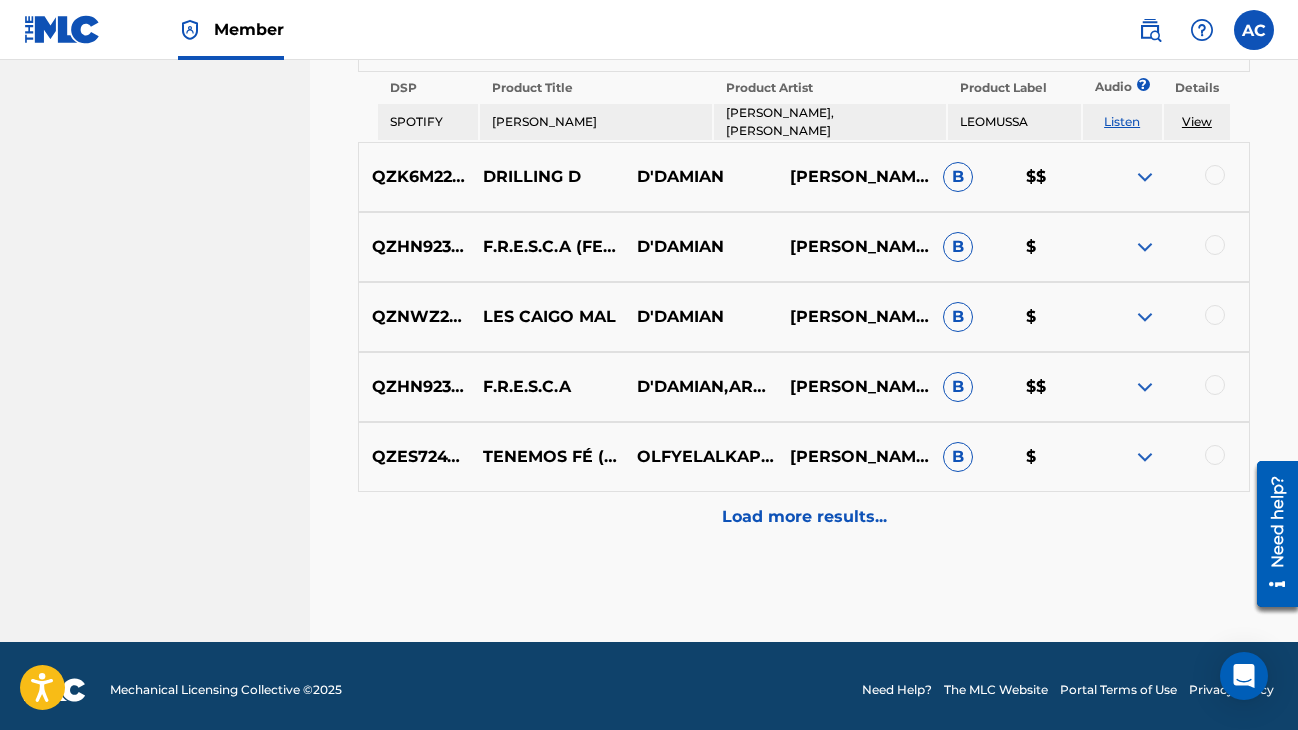 click at bounding box center (1172, 457) 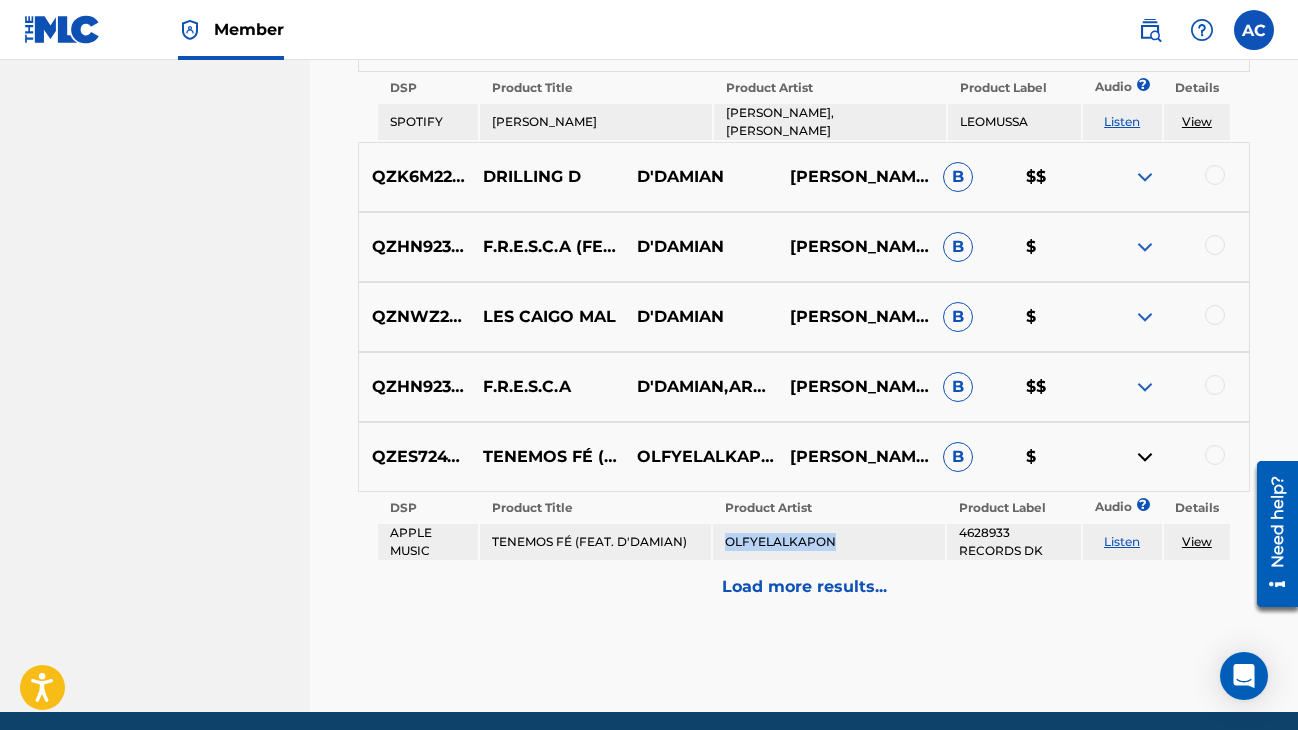 drag, startPoint x: 849, startPoint y: 535, endPoint x: 720, endPoint y: 538, distance: 129.03488 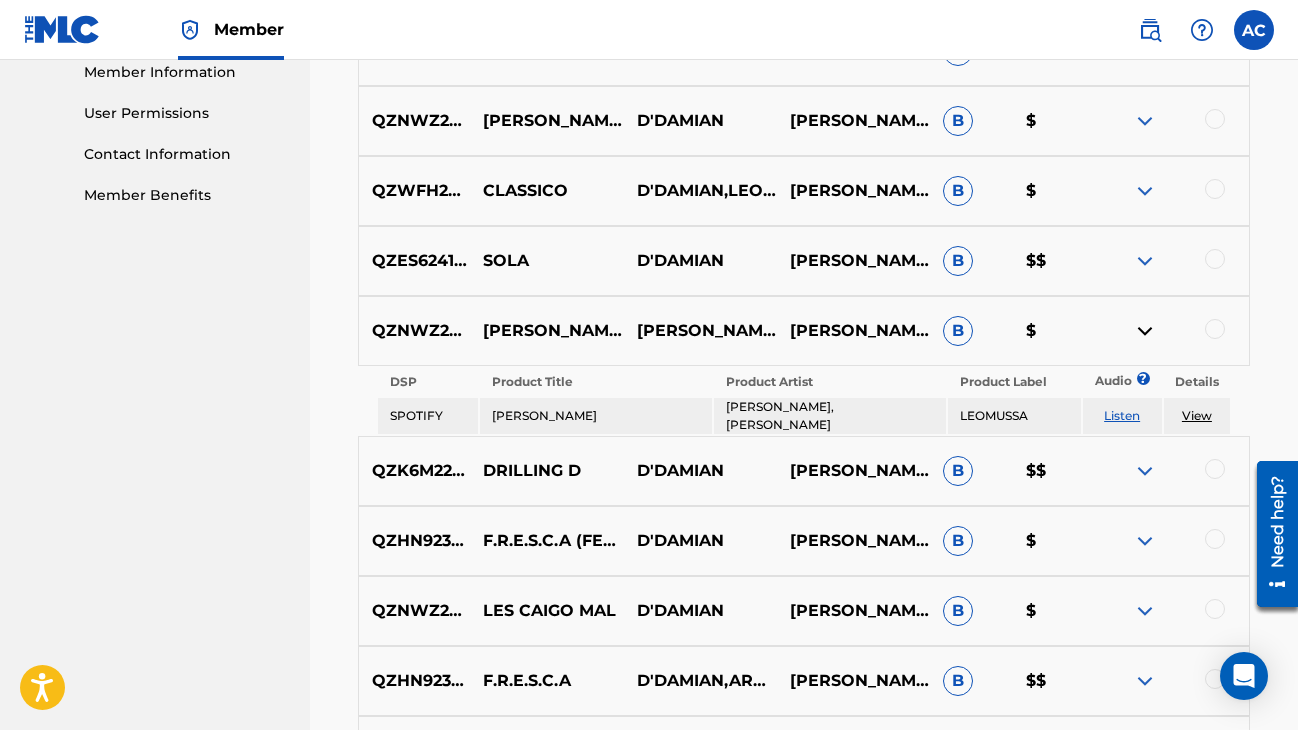 scroll, scrollTop: 104, scrollLeft: 0, axis: vertical 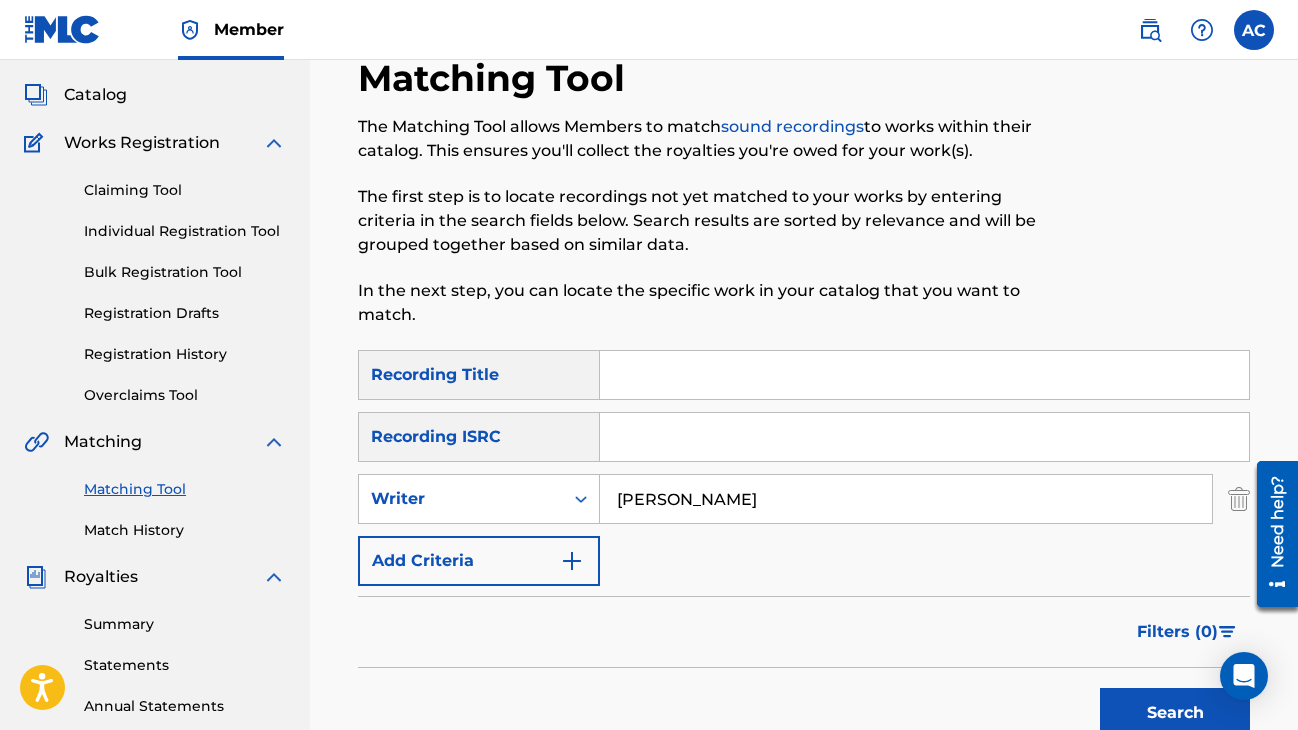 drag, startPoint x: 813, startPoint y: 508, endPoint x: 472, endPoint y: 529, distance: 341.64603 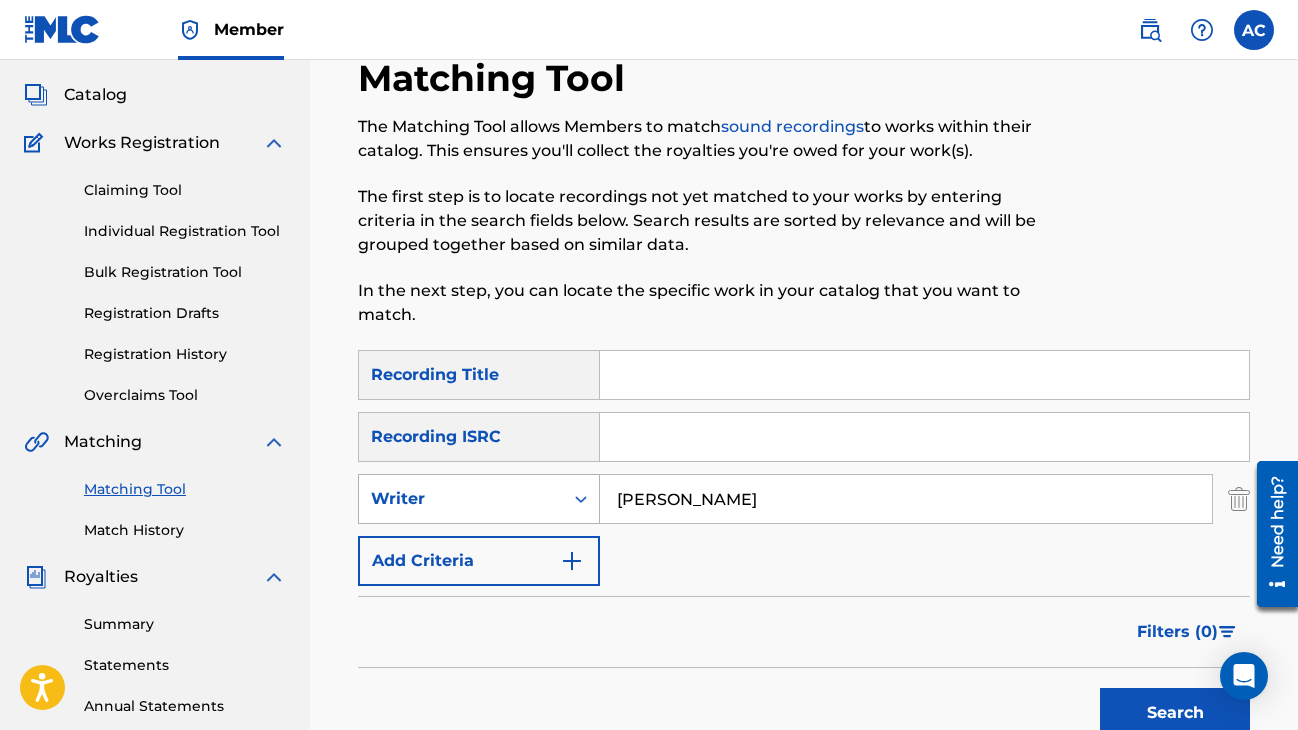 drag, startPoint x: 825, startPoint y: 501, endPoint x: 532, endPoint y: 504, distance: 293.01535 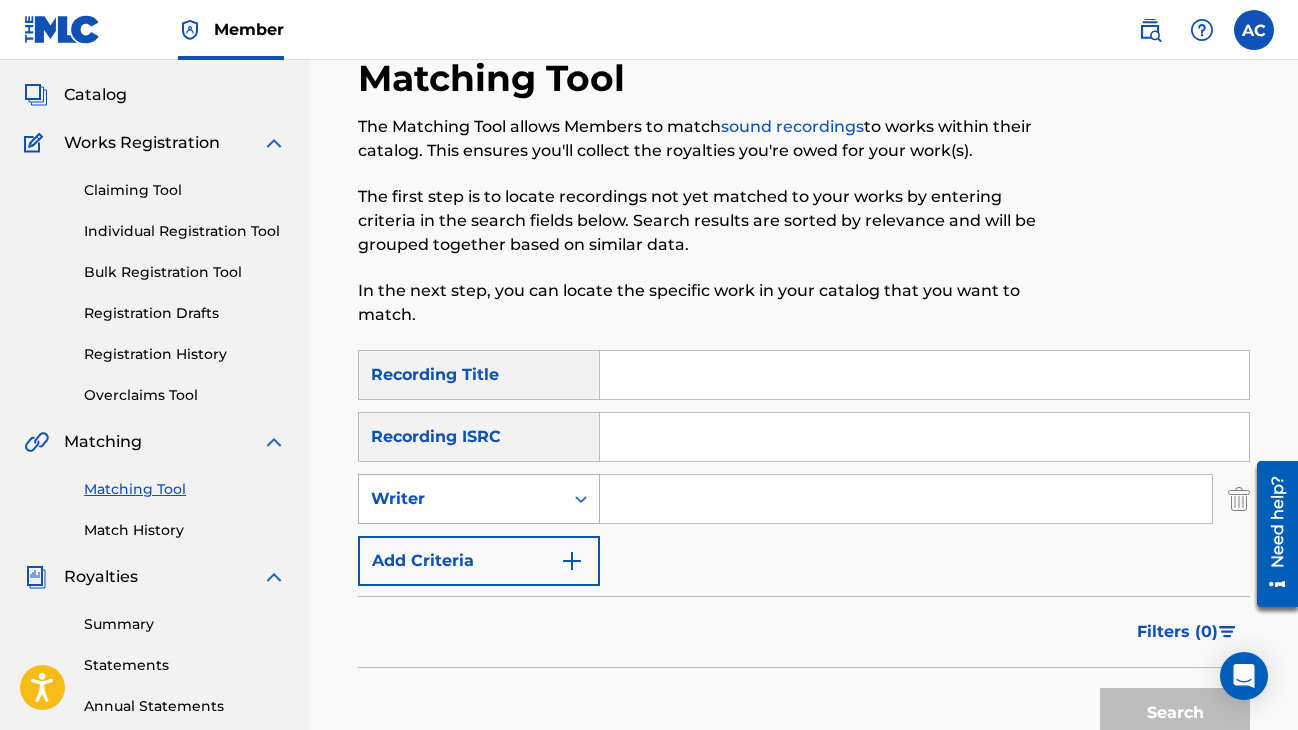 paste on "OLFYELALKAPON" 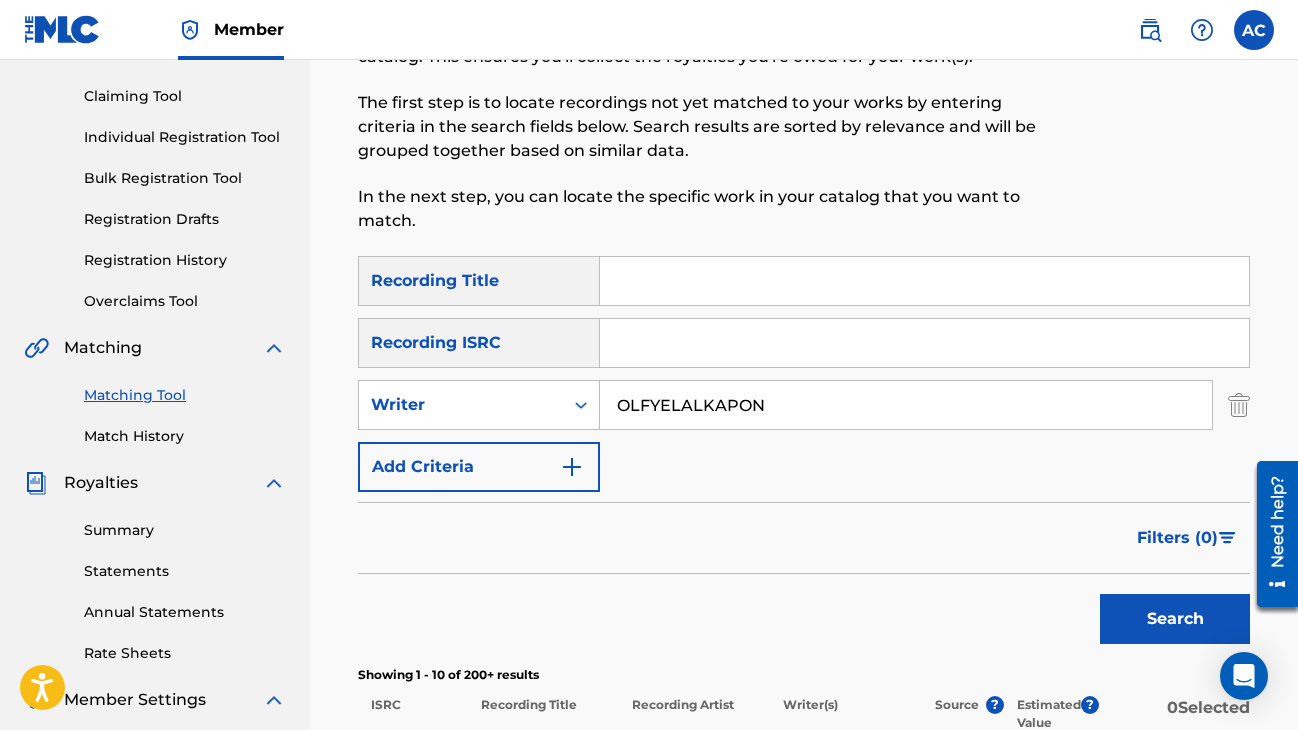 scroll, scrollTop: 197, scrollLeft: 0, axis: vertical 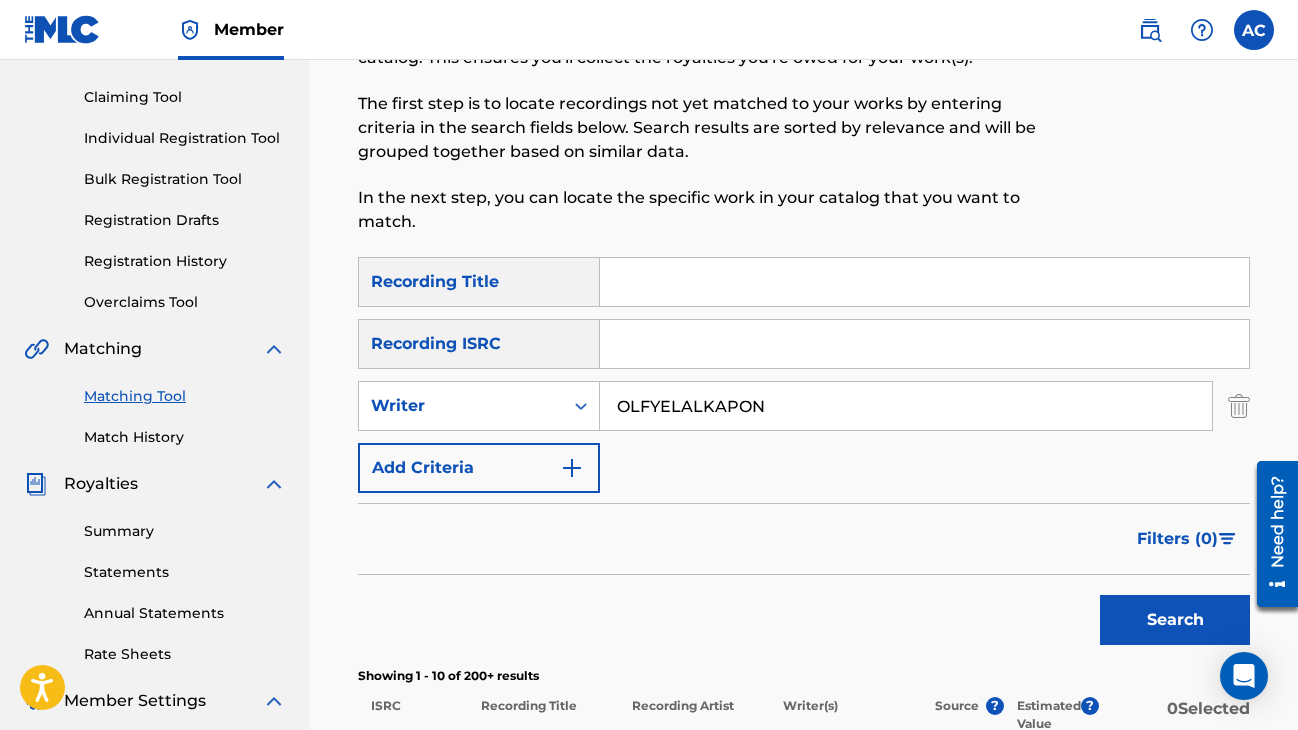 type on "OLFYELALKAPON" 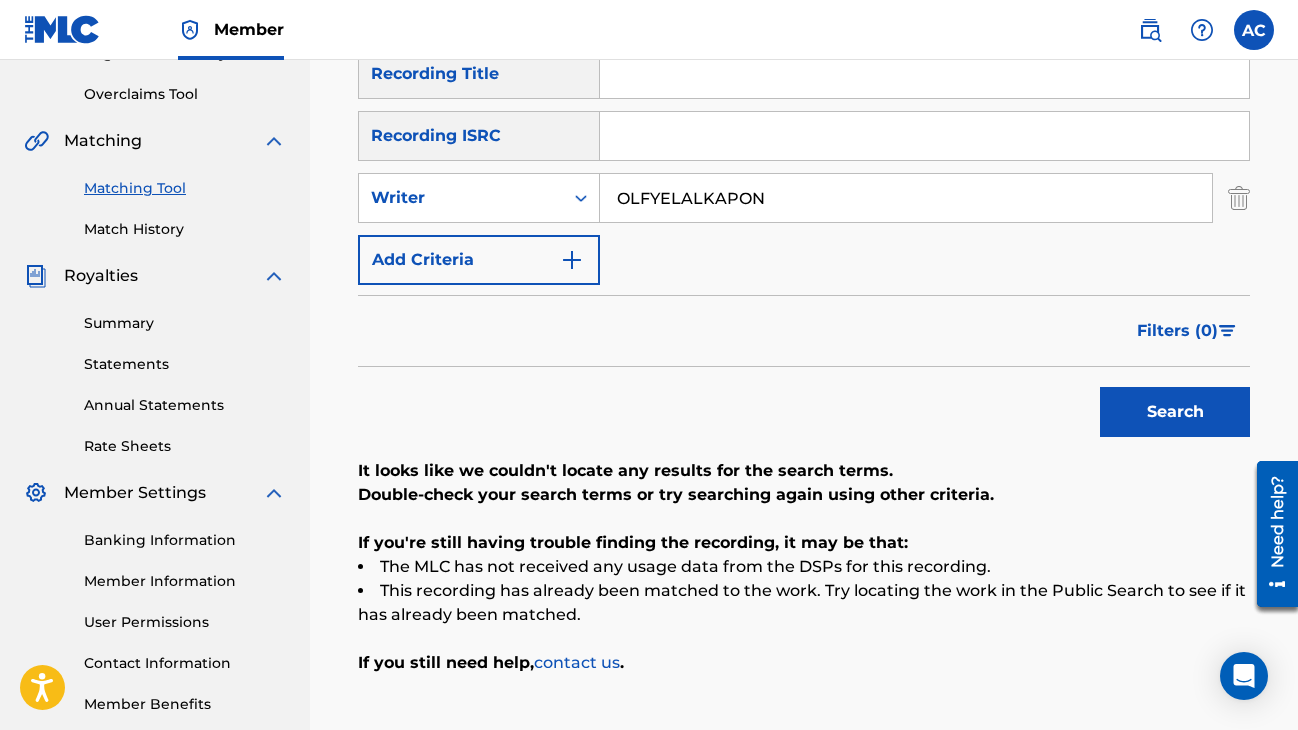 scroll, scrollTop: 374, scrollLeft: 0, axis: vertical 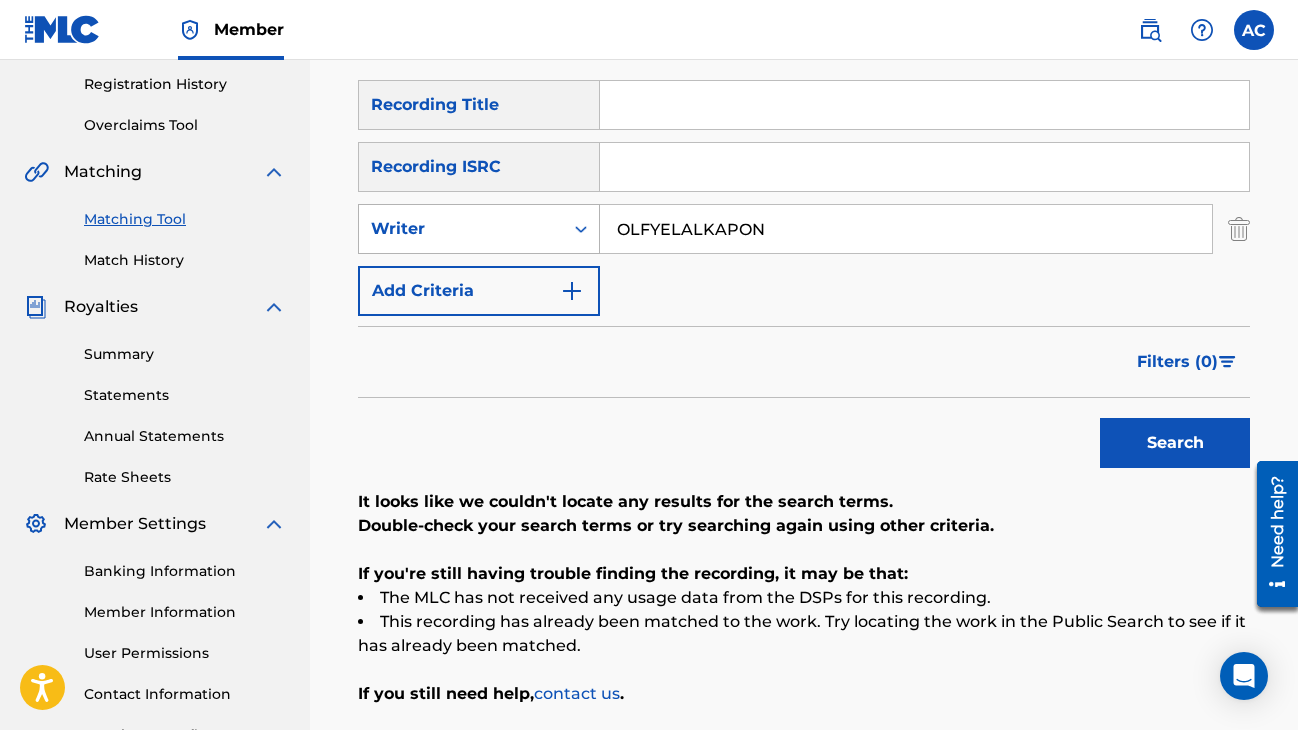 drag, startPoint x: 827, startPoint y: 242, endPoint x: 419, endPoint y: 237, distance: 408.03064 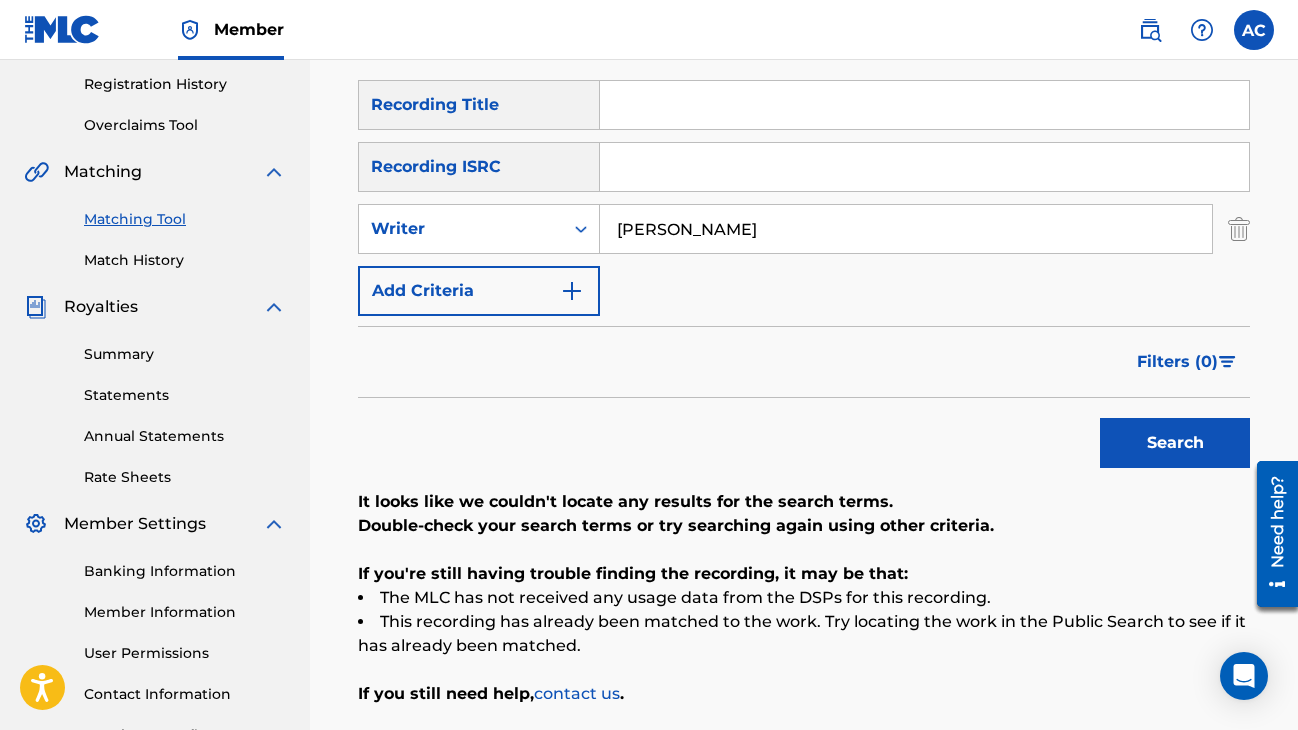 type on "[PERSON_NAME]" 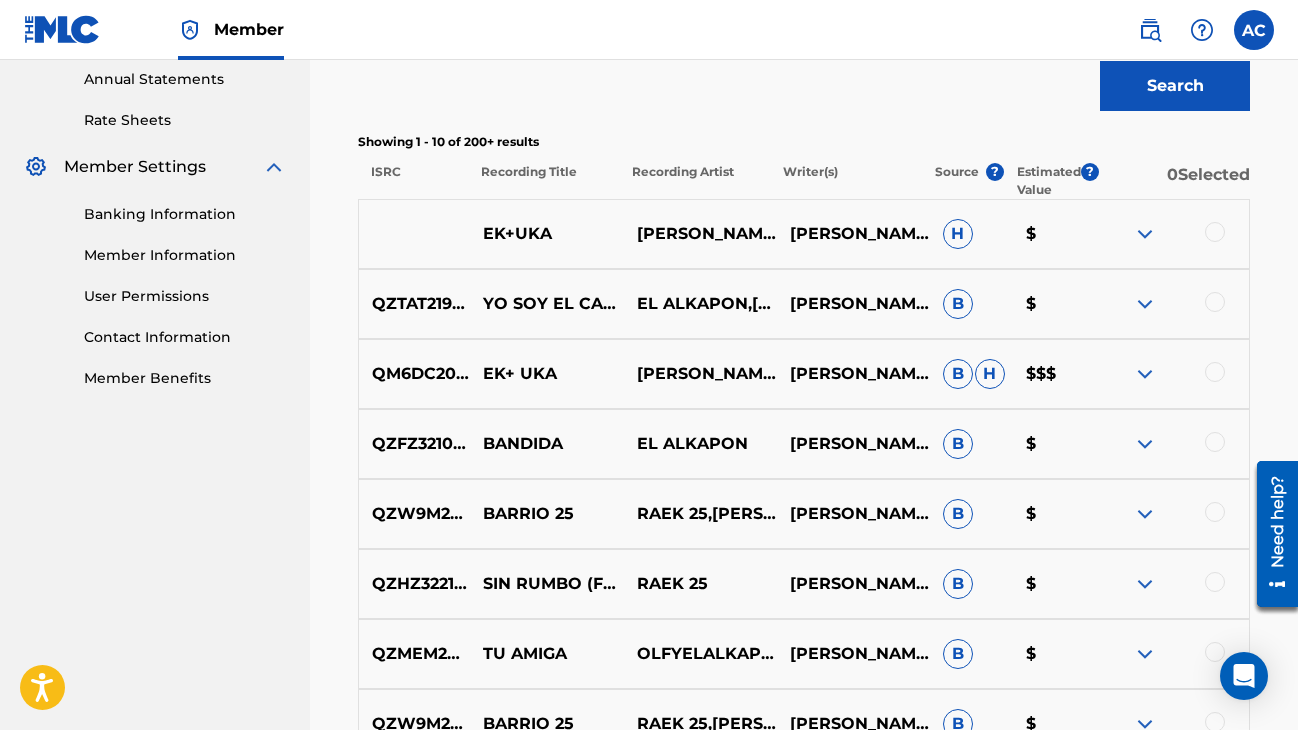 scroll, scrollTop: 733, scrollLeft: 0, axis: vertical 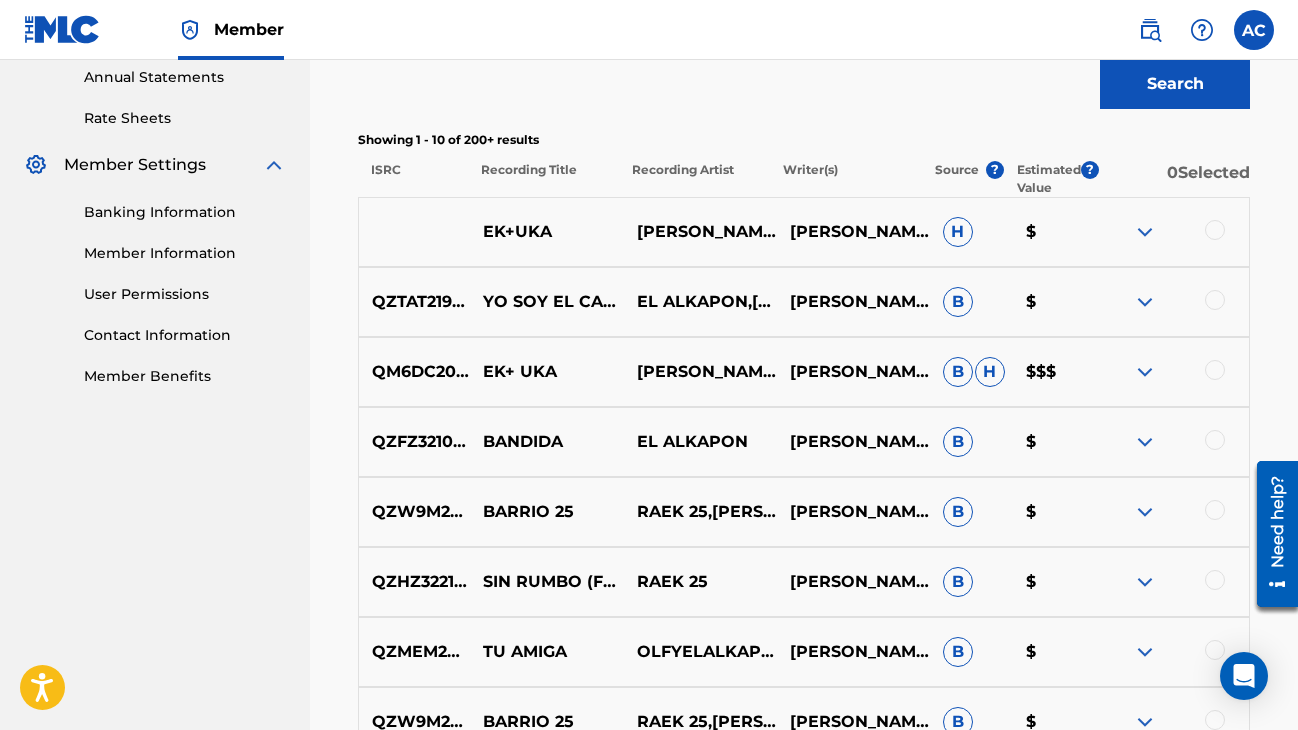 click at bounding box center (1145, 302) 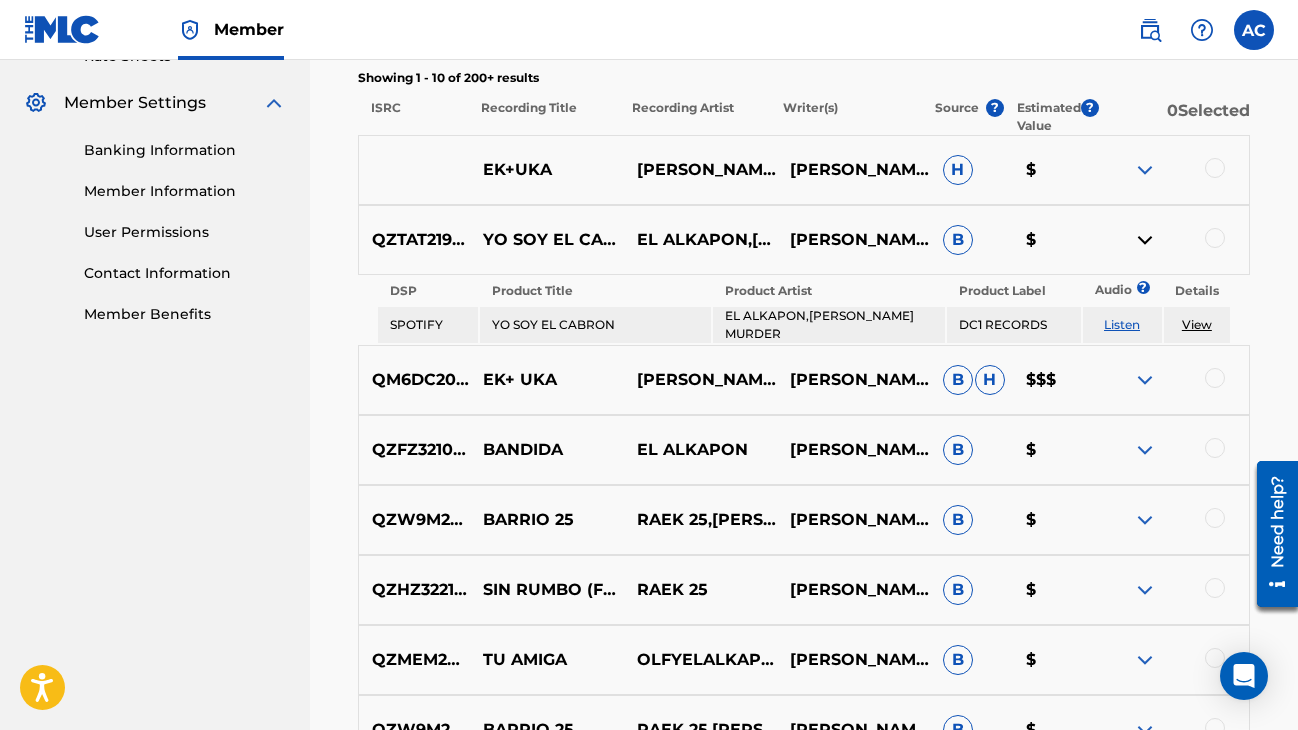 scroll, scrollTop: 796, scrollLeft: 0, axis: vertical 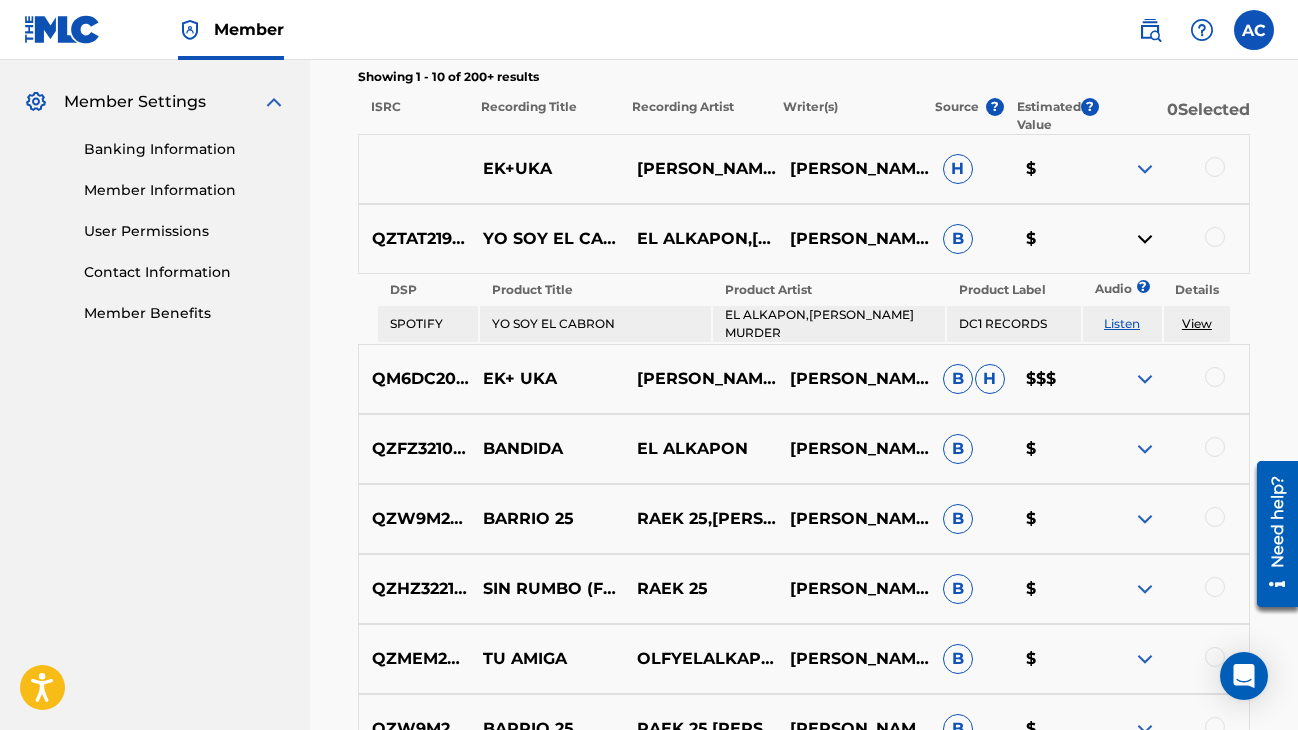 click at bounding box center [1145, 449] 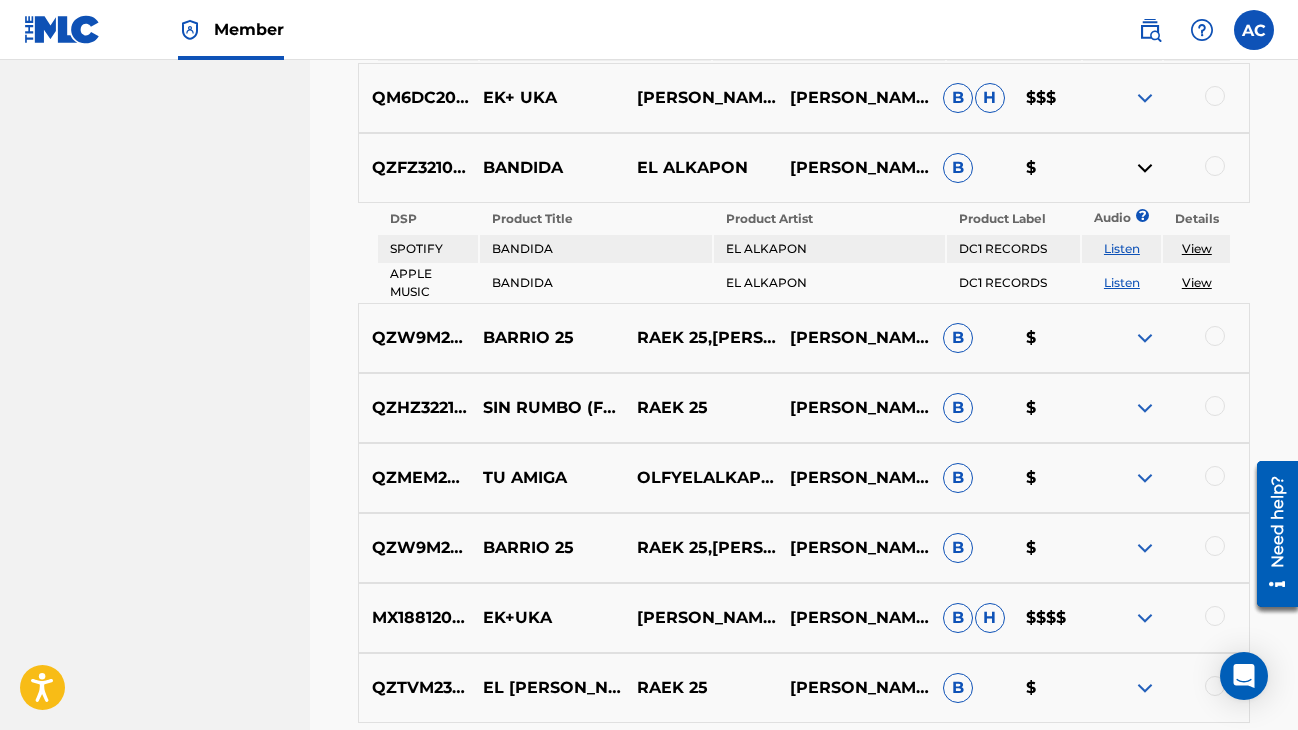 scroll, scrollTop: 1078, scrollLeft: 0, axis: vertical 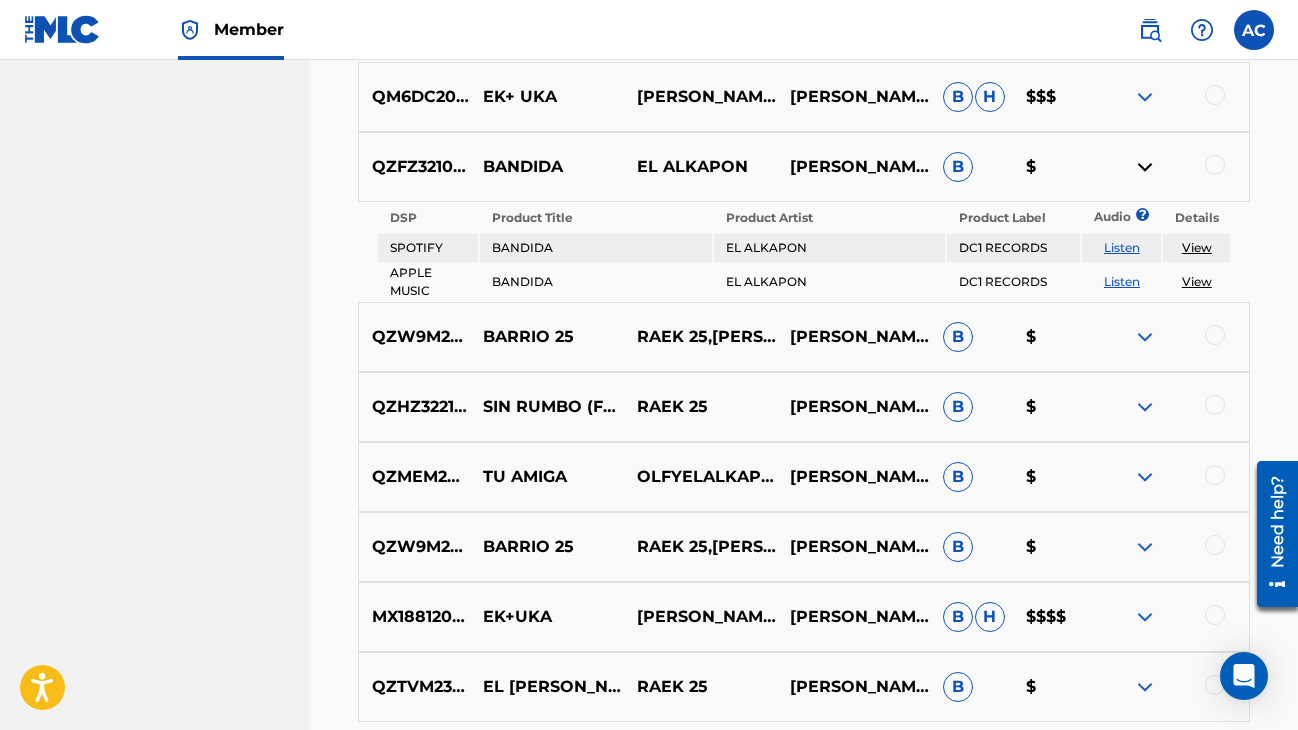 click at bounding box center (1172, 407) 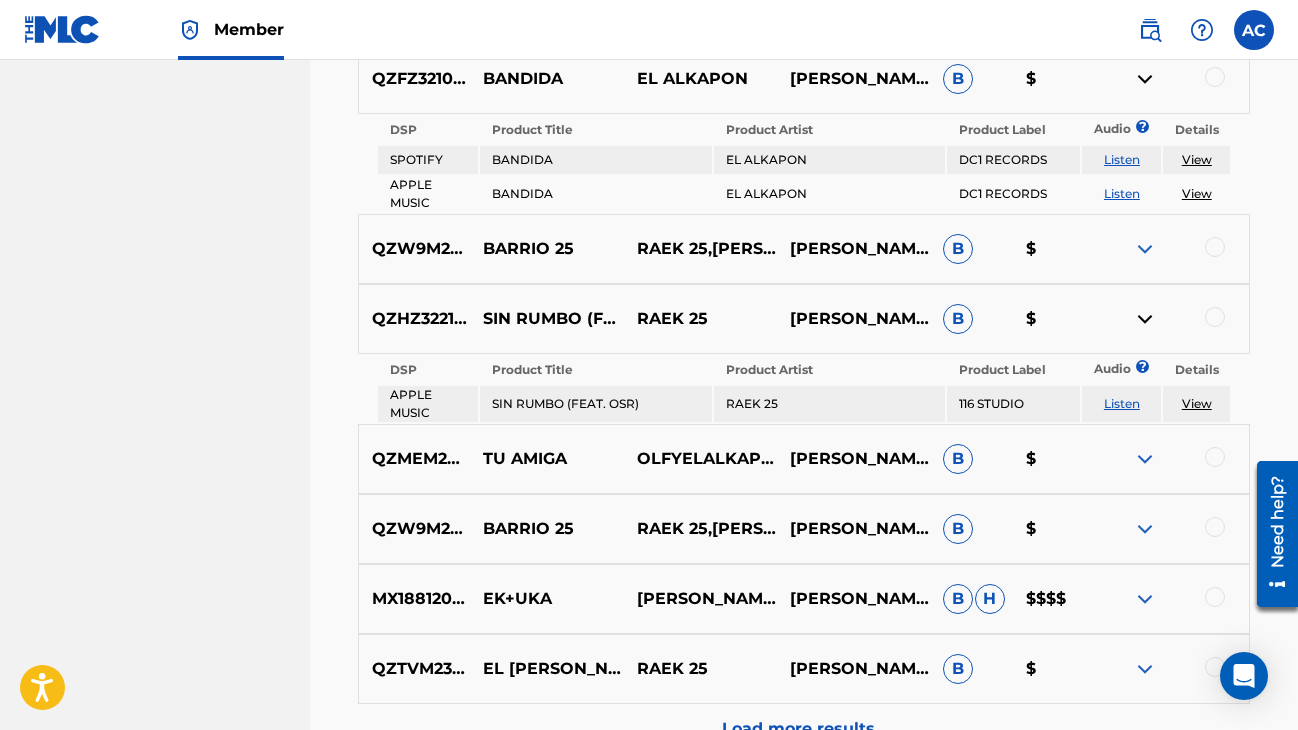scroll, scrollTop: 1166, scrollLeft: 0, axis: vertical 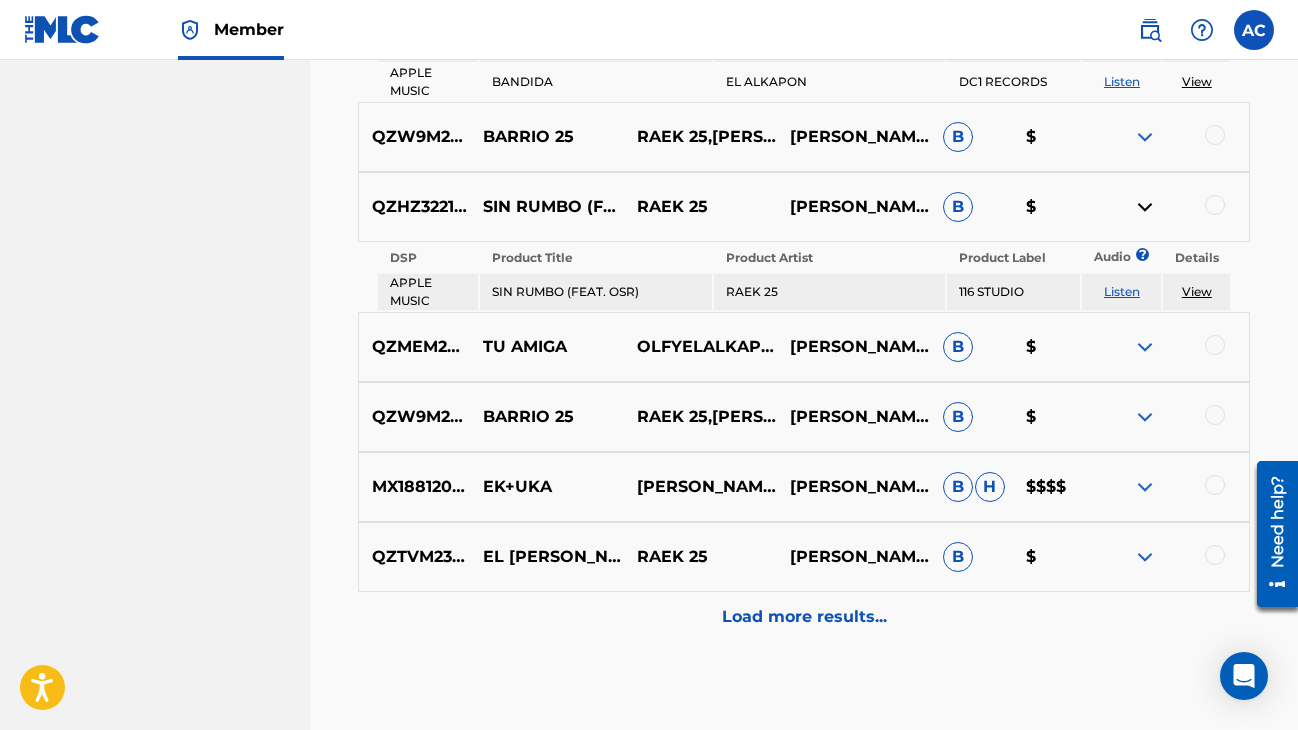 click at bounding box center (1172, 347) 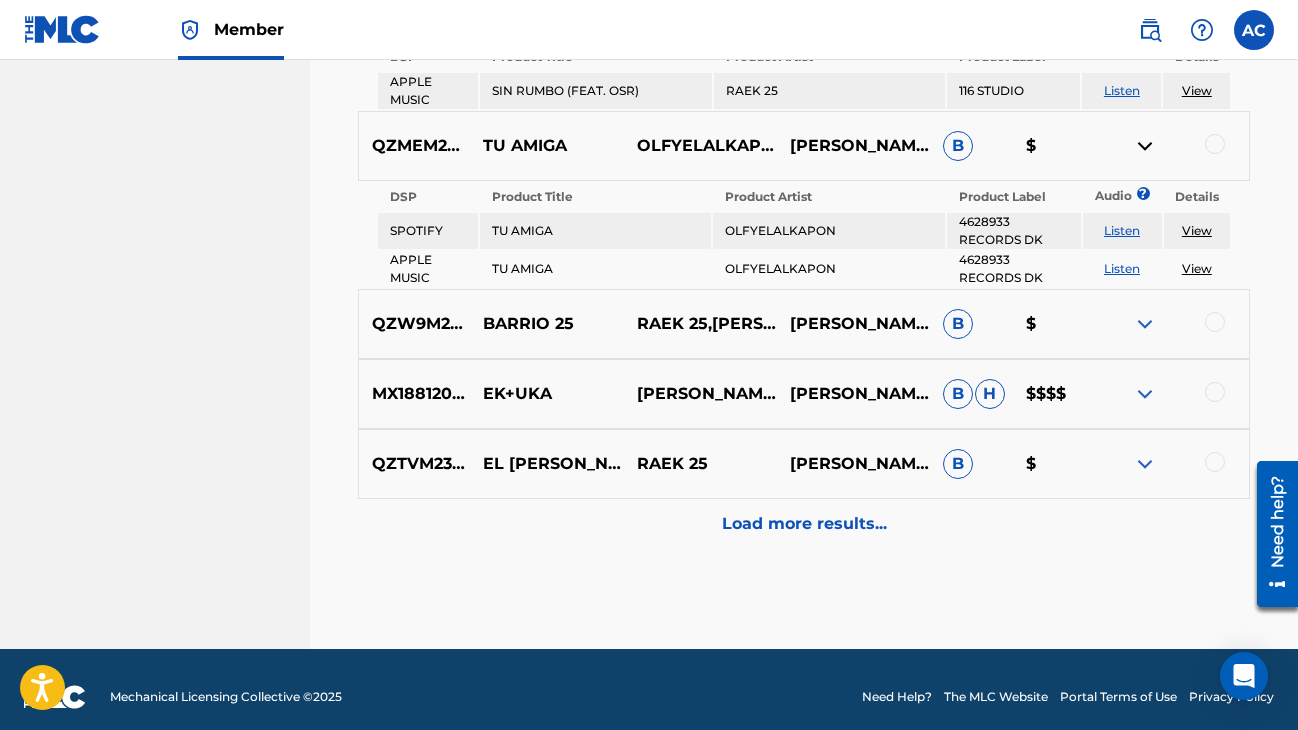 scroll, scrollTop: 1478, scrollLeft: 0, axis: vertical 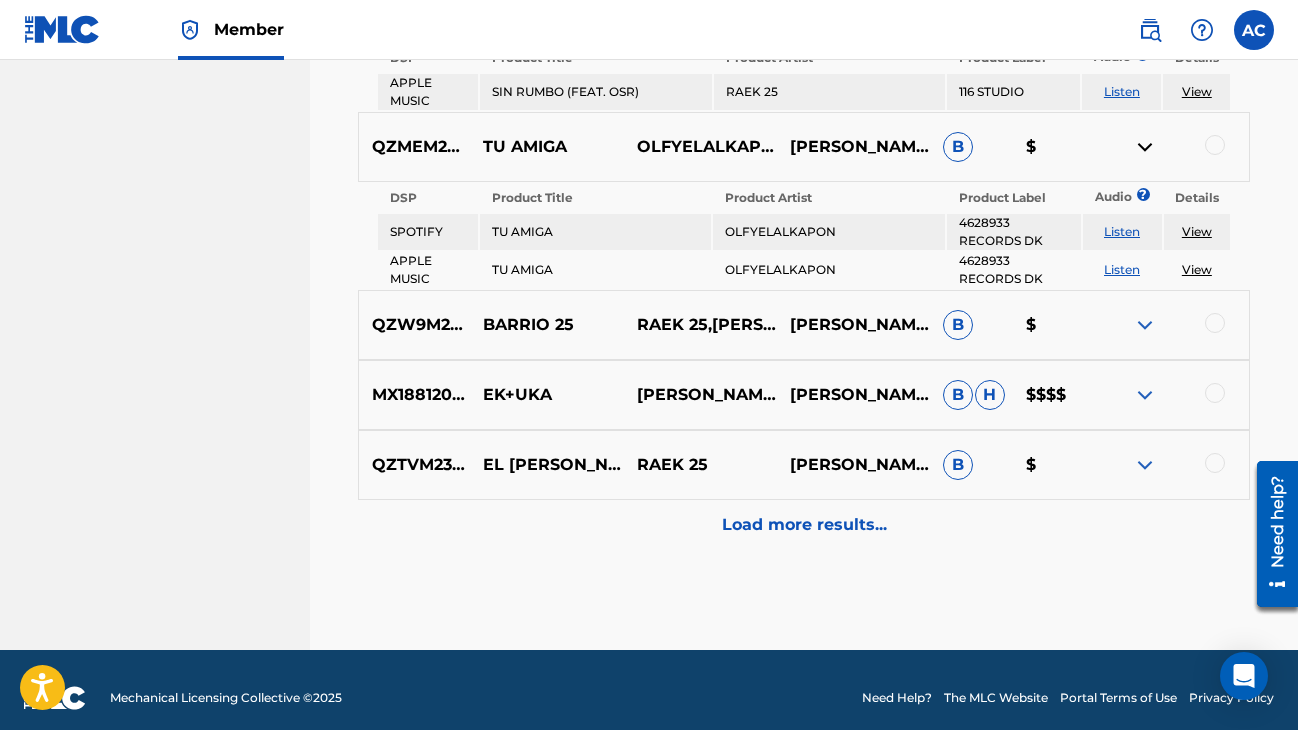 click on "Load more results..." at bounding box center (804, 525) 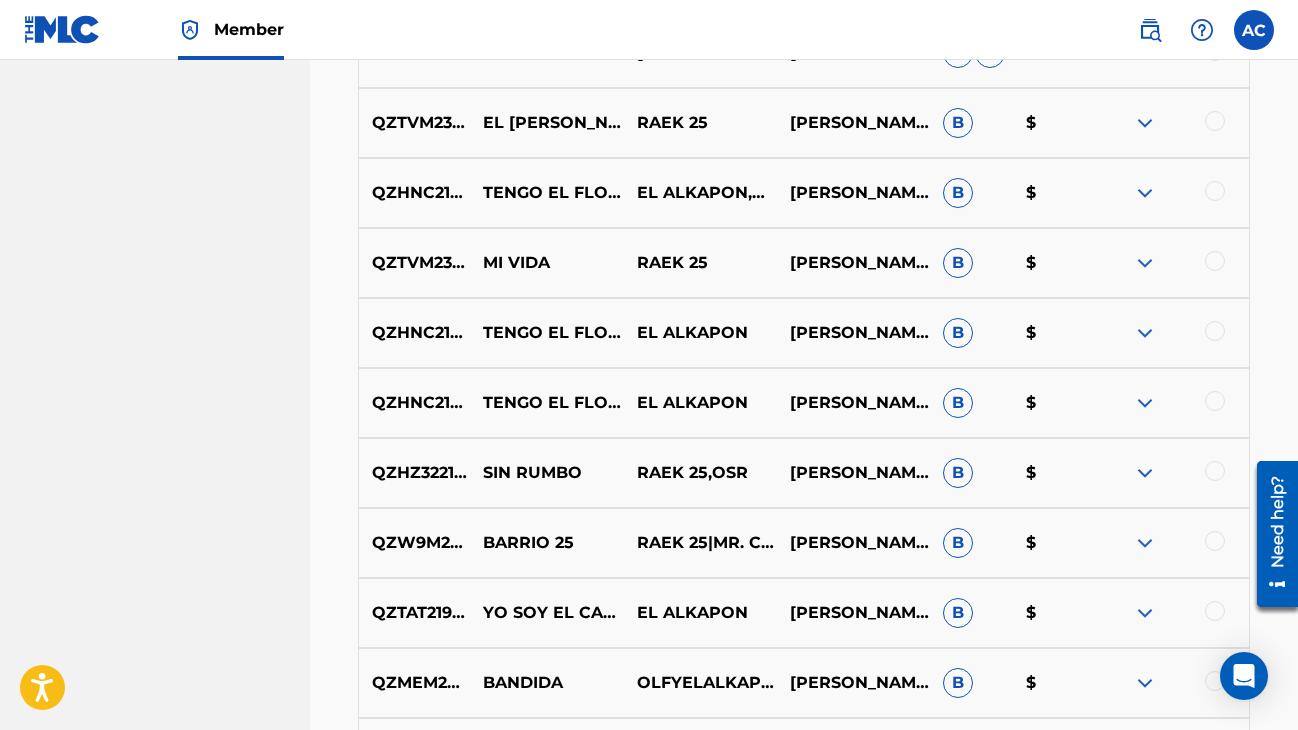 scroll, scrollTop: 1467, scrollLeft: 0, axis: vertical 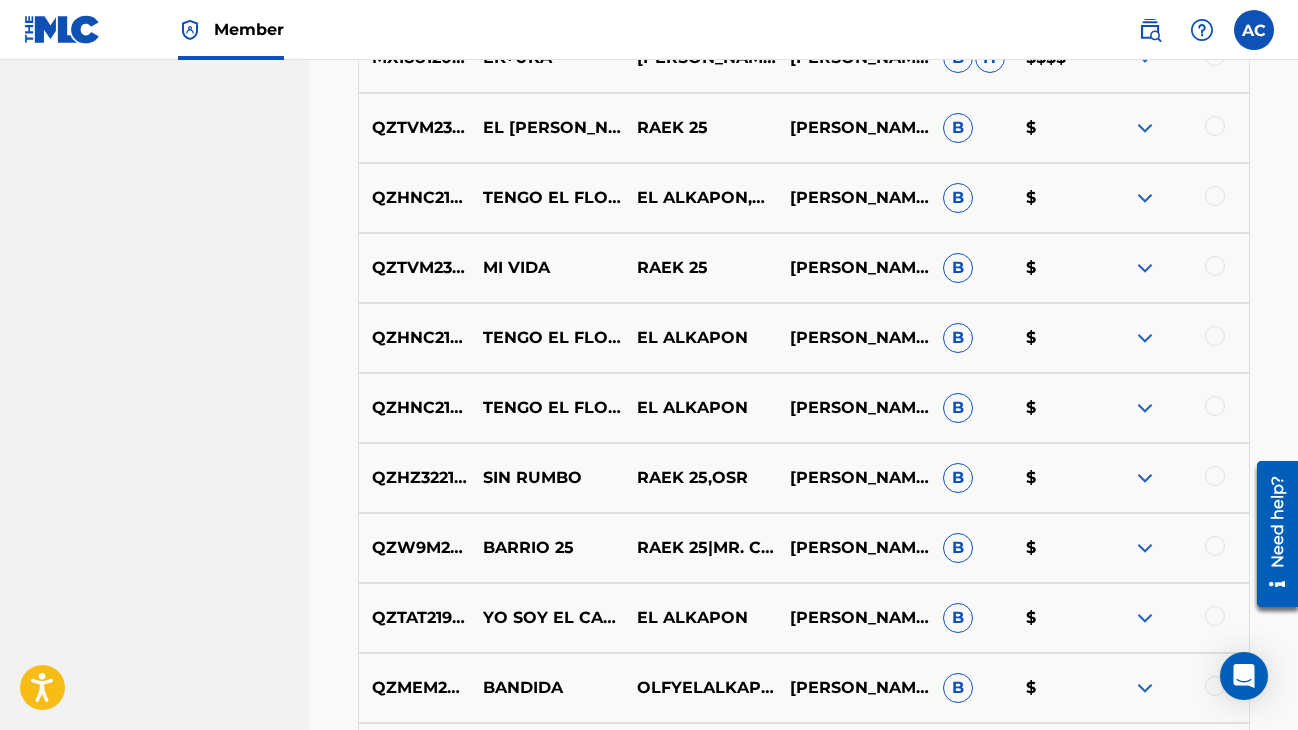 click on "[PERSON_NAME],[PERSON_NAME],[PERSON_NAME],[PERSON_NAME],[PERSON_NAME]" at bounding box center [852, 408] 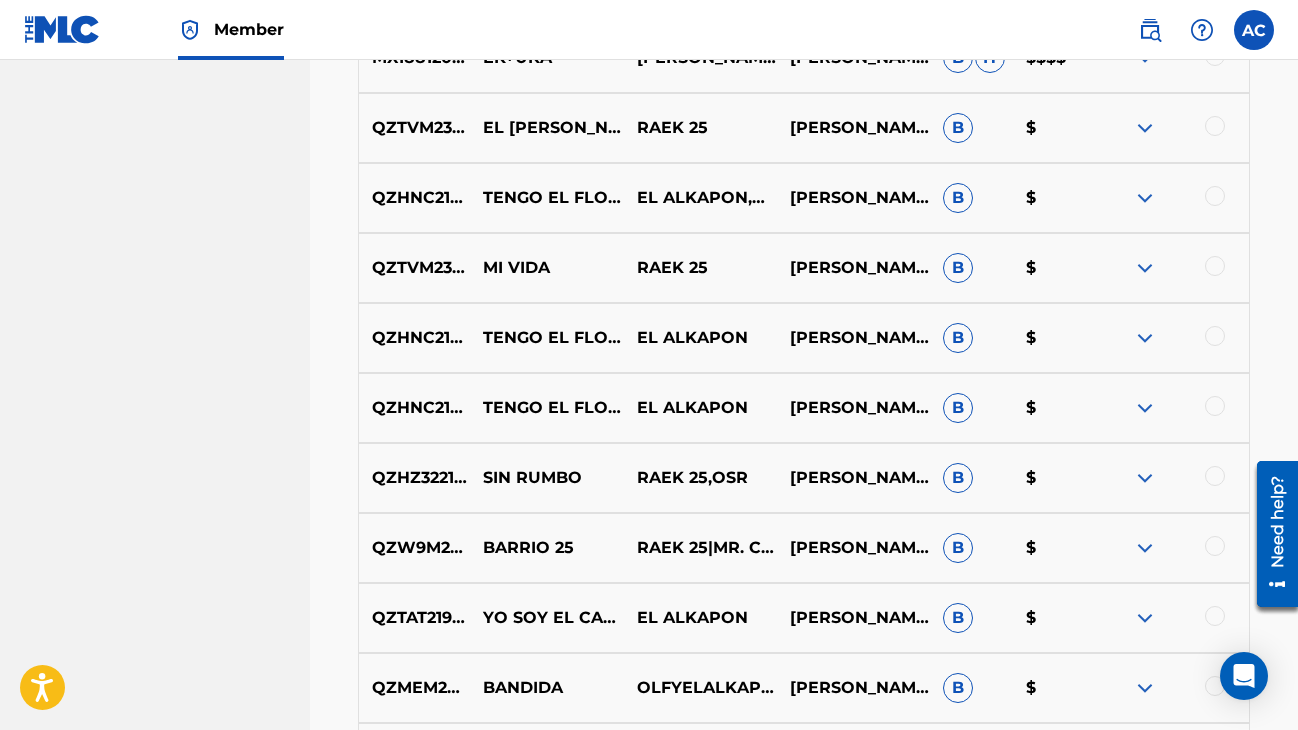 click at bounding box center [1145, 338] 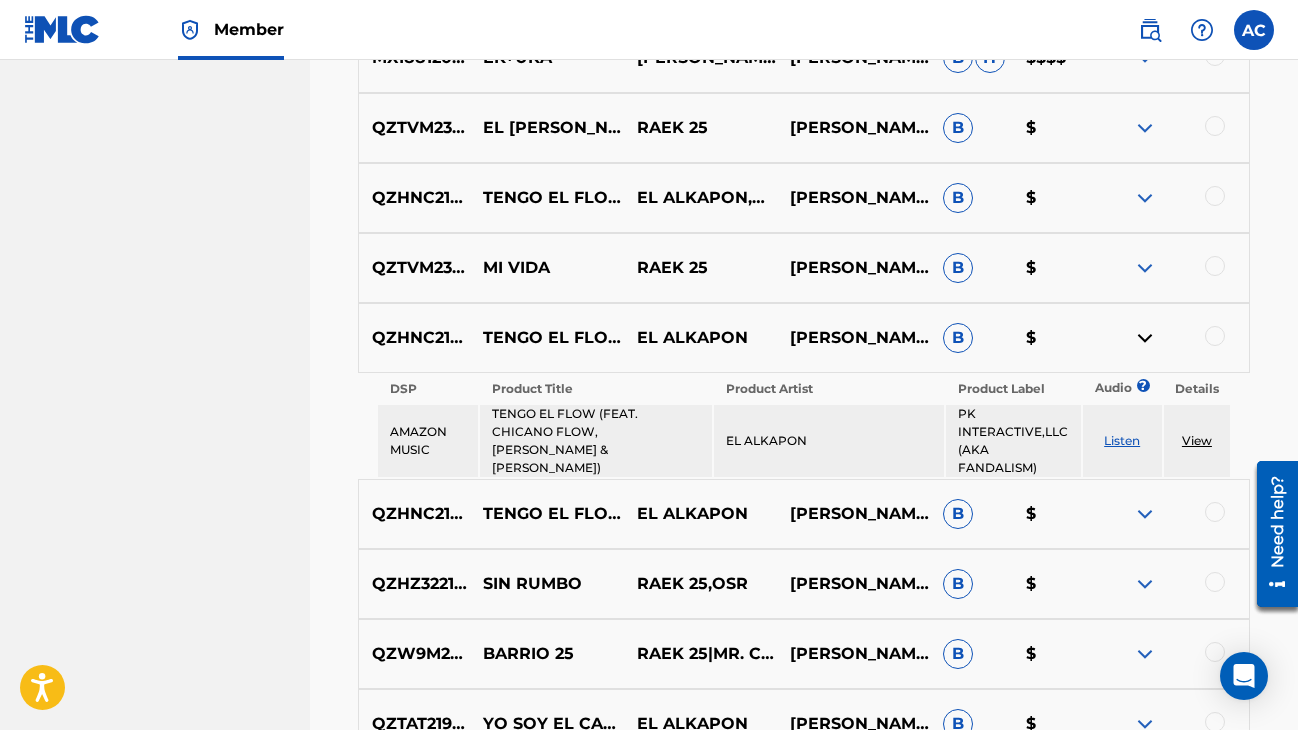 click at bounding box center [1145, 514] 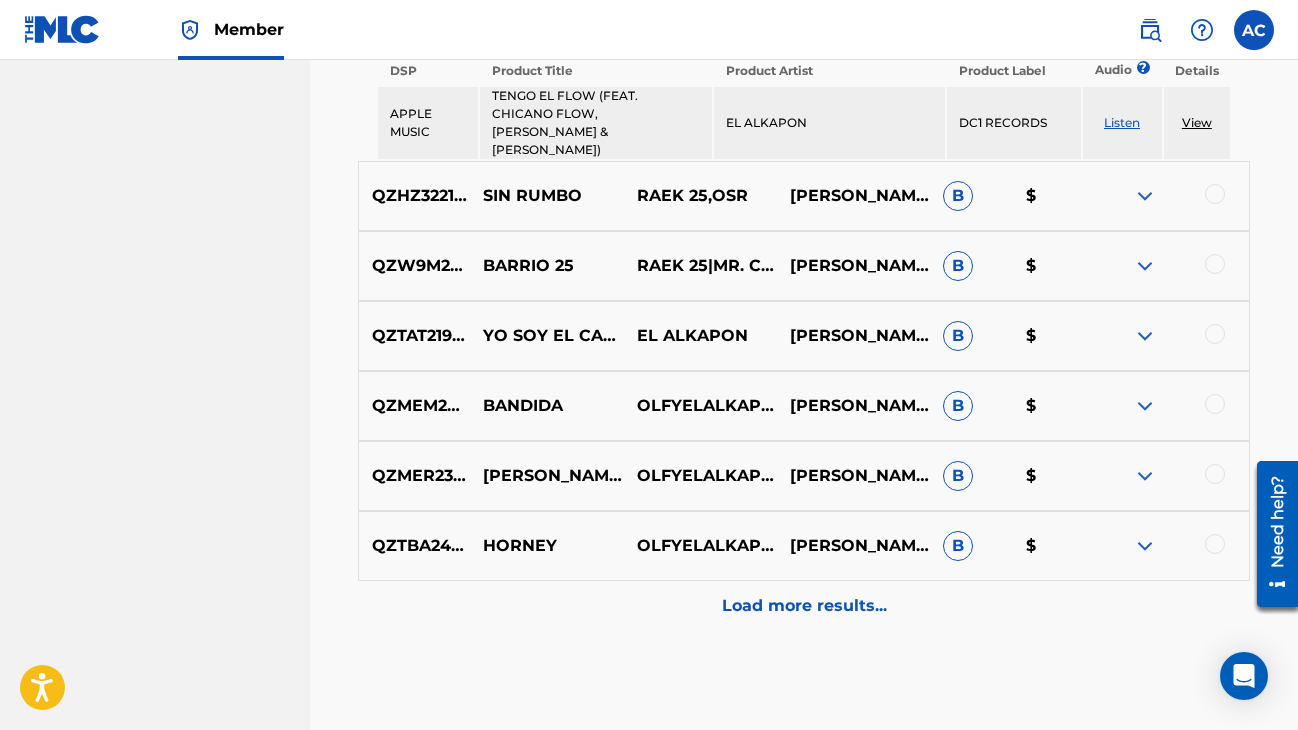 scroll, scrollTop: 1968, scrollLeft: 0, axis: vertical 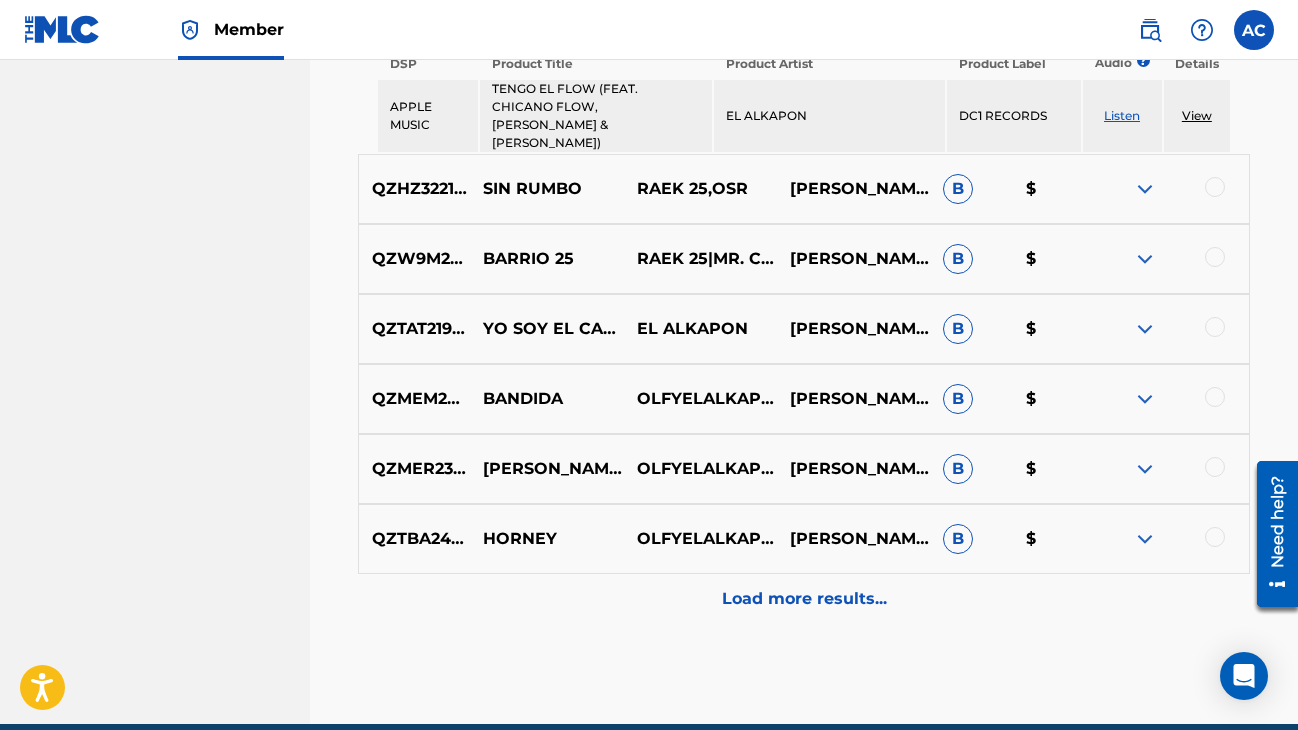 click at bounding box center [1145, 539] 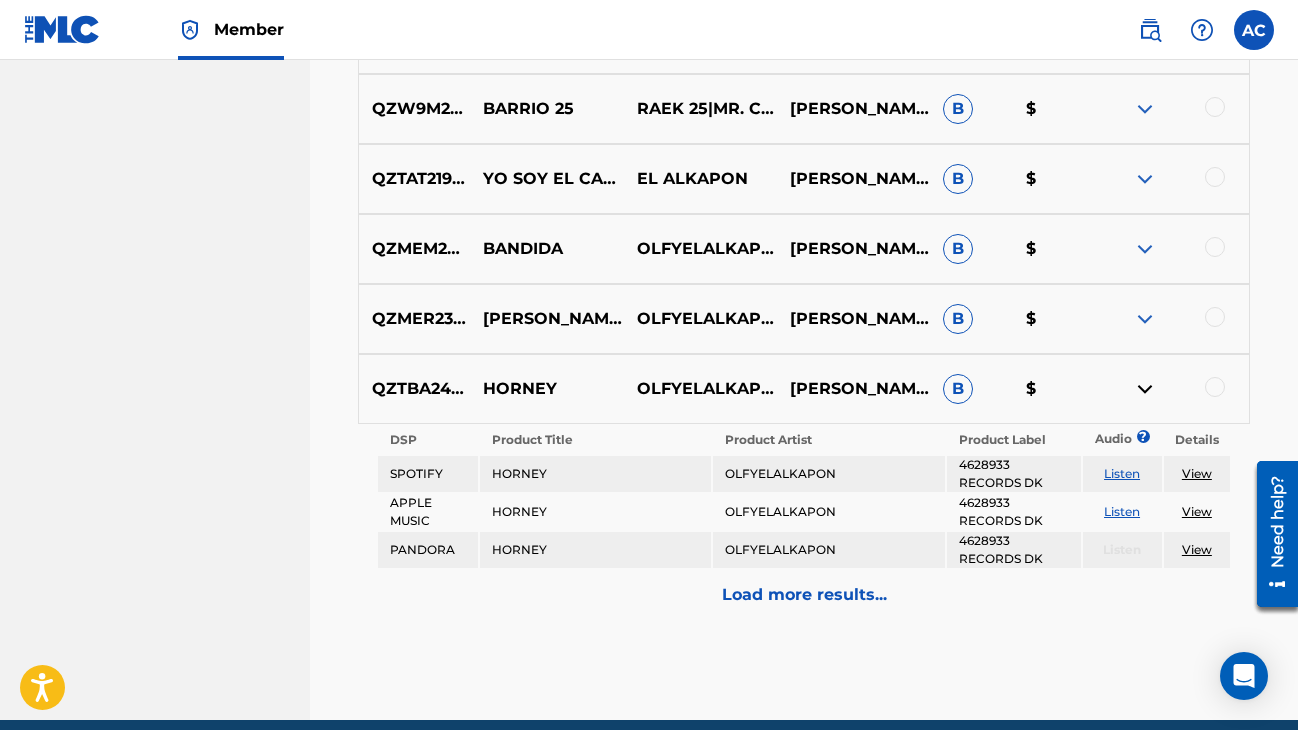 scroll, scrollTop: 2117, scrollLeft: 0, axis: vertical 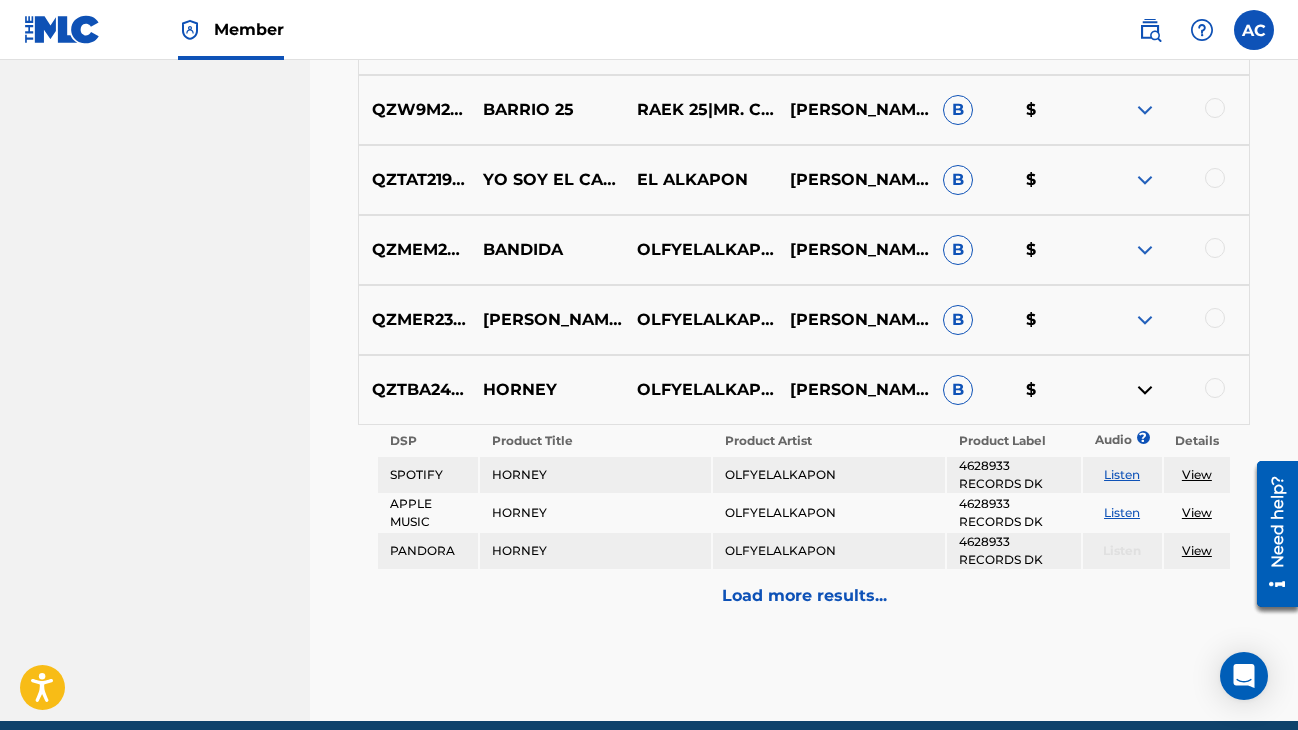 click at bounding box center [1145, 390] 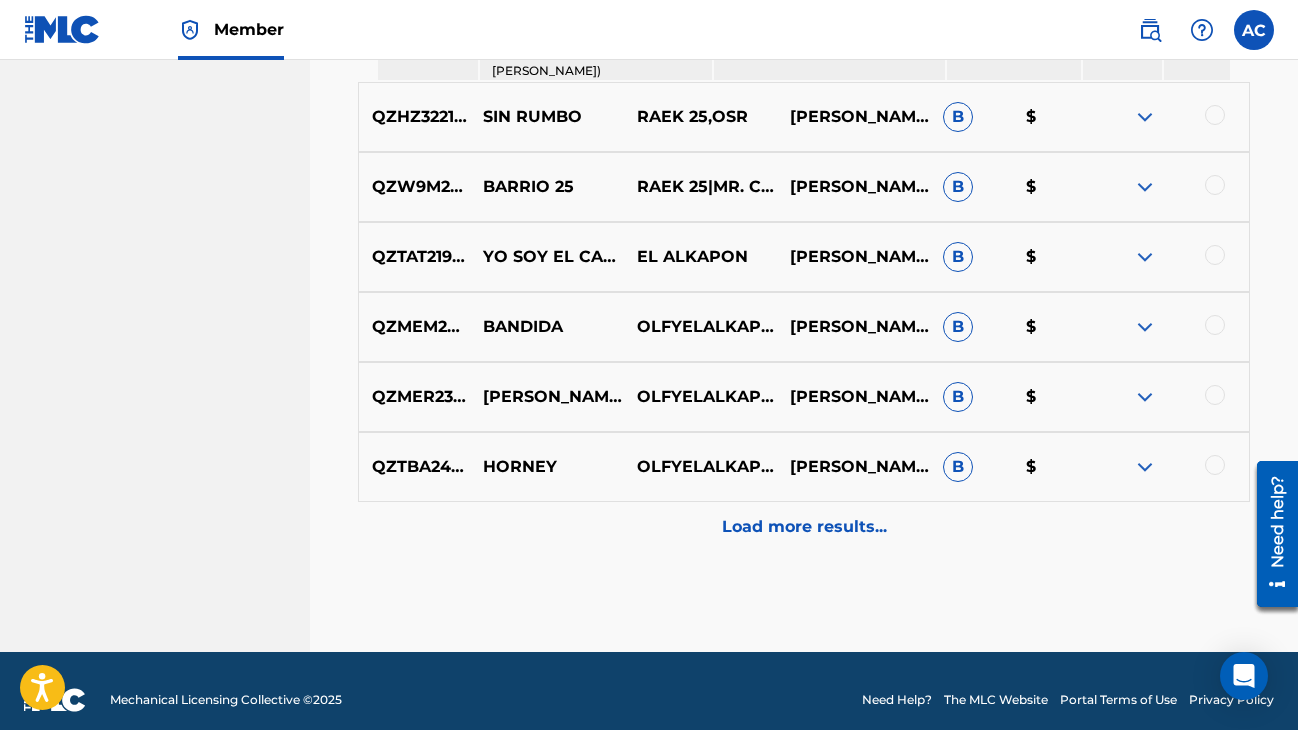 click on "QZTBA2432434 HORNEY OLFYELALKAPON [PERSON_NAME] B $" at bounding box center (804, 467) 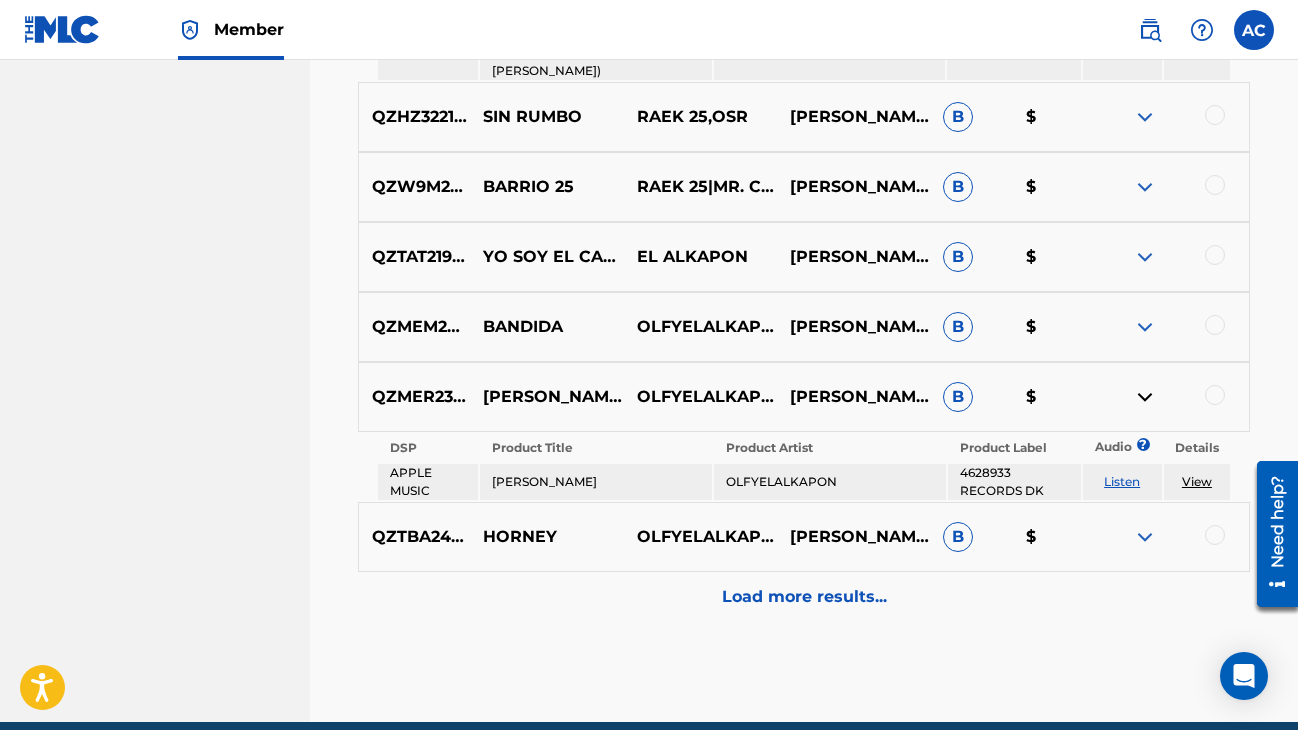 click at bounding box center [1172, 327] 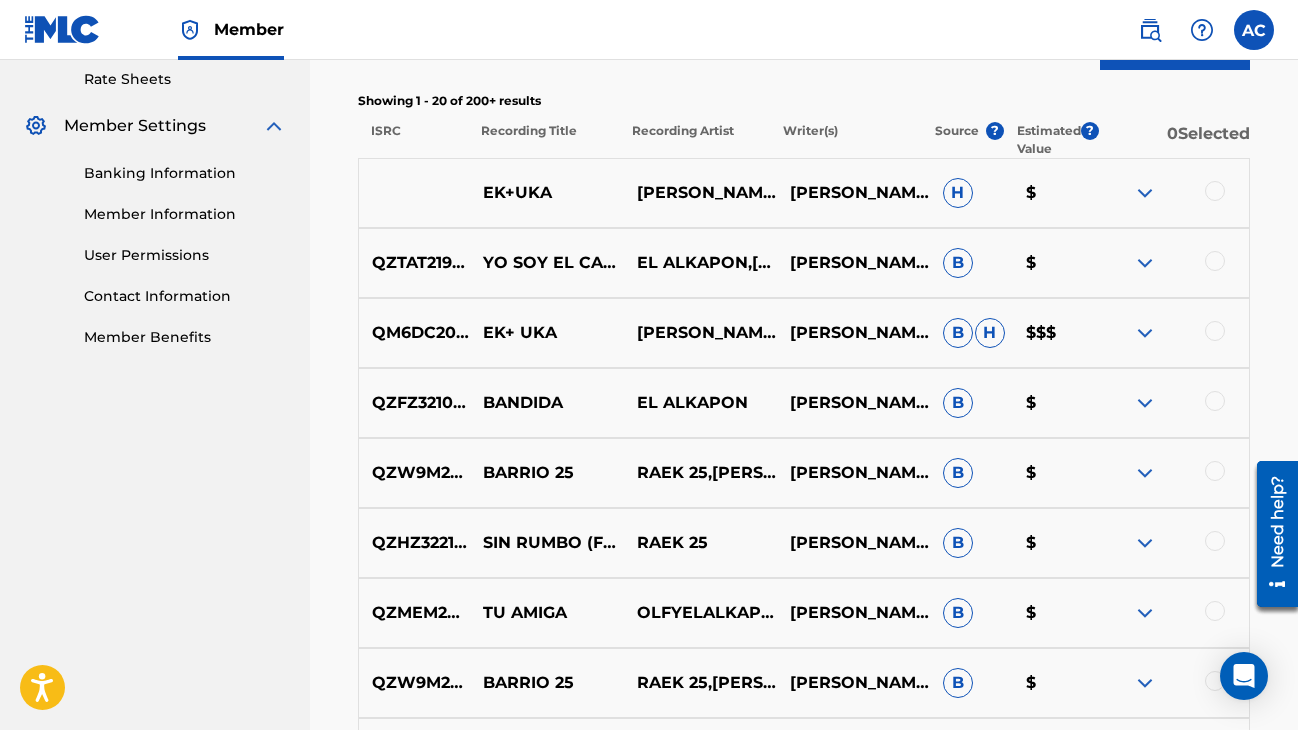 scroll, scrollTop: 751, scrollLeft: 0, axis: vertical 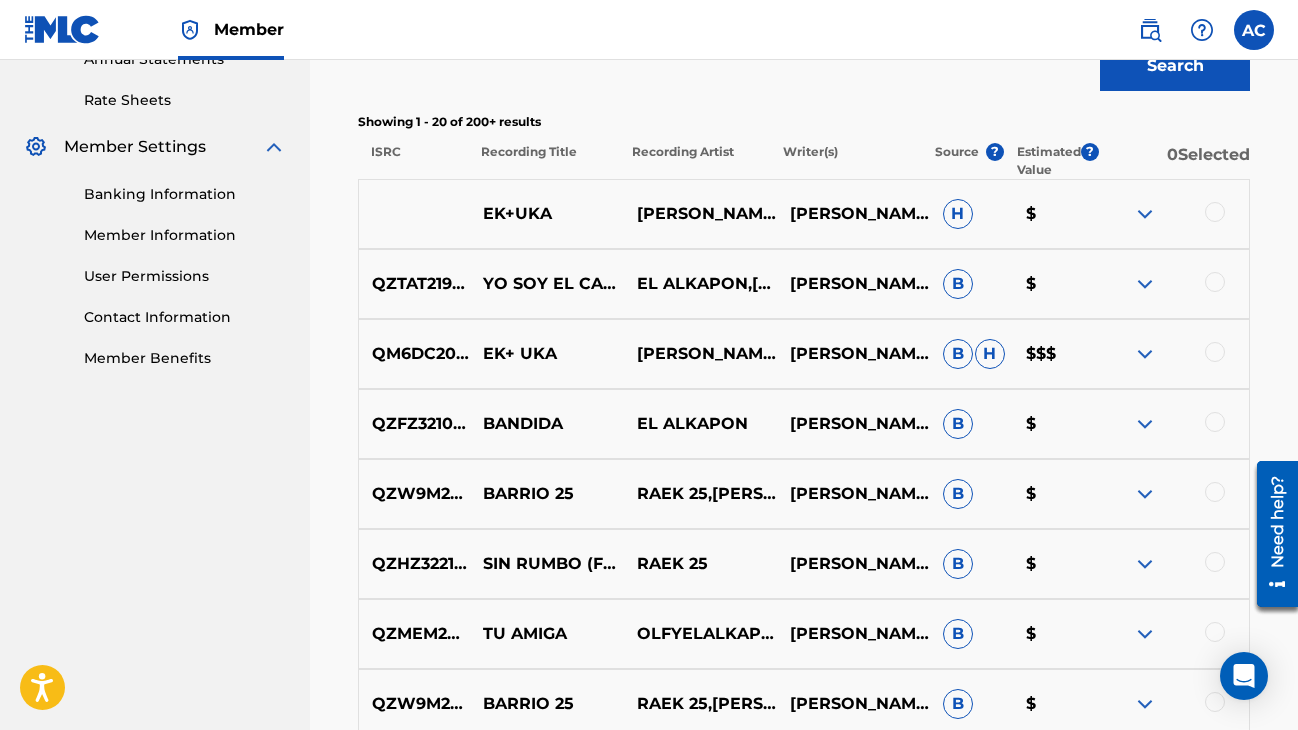 click on "QM6DC2088408 EK+ UKA [PERSON_NAME] [PERSON_NAME] [PERSON_NAME] $$$" at bounding box center [804, 354] 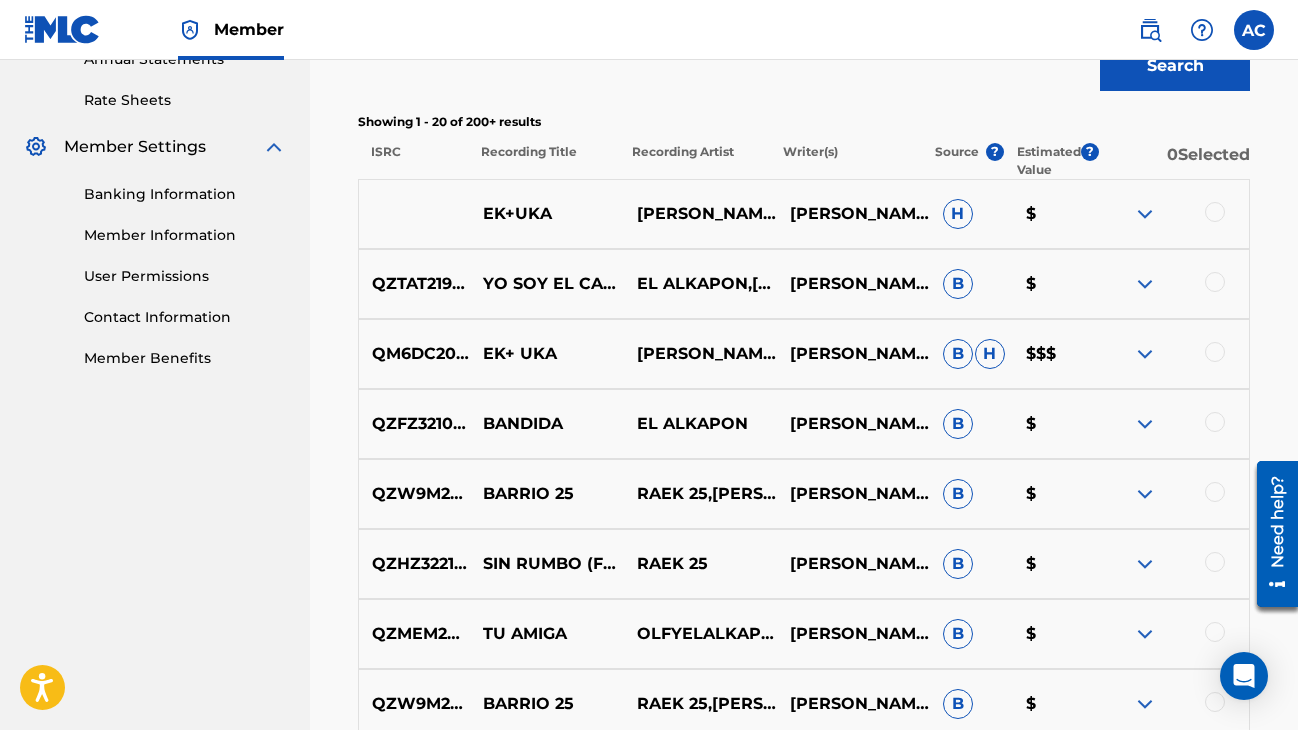 click at bounding box center [1145, 354] 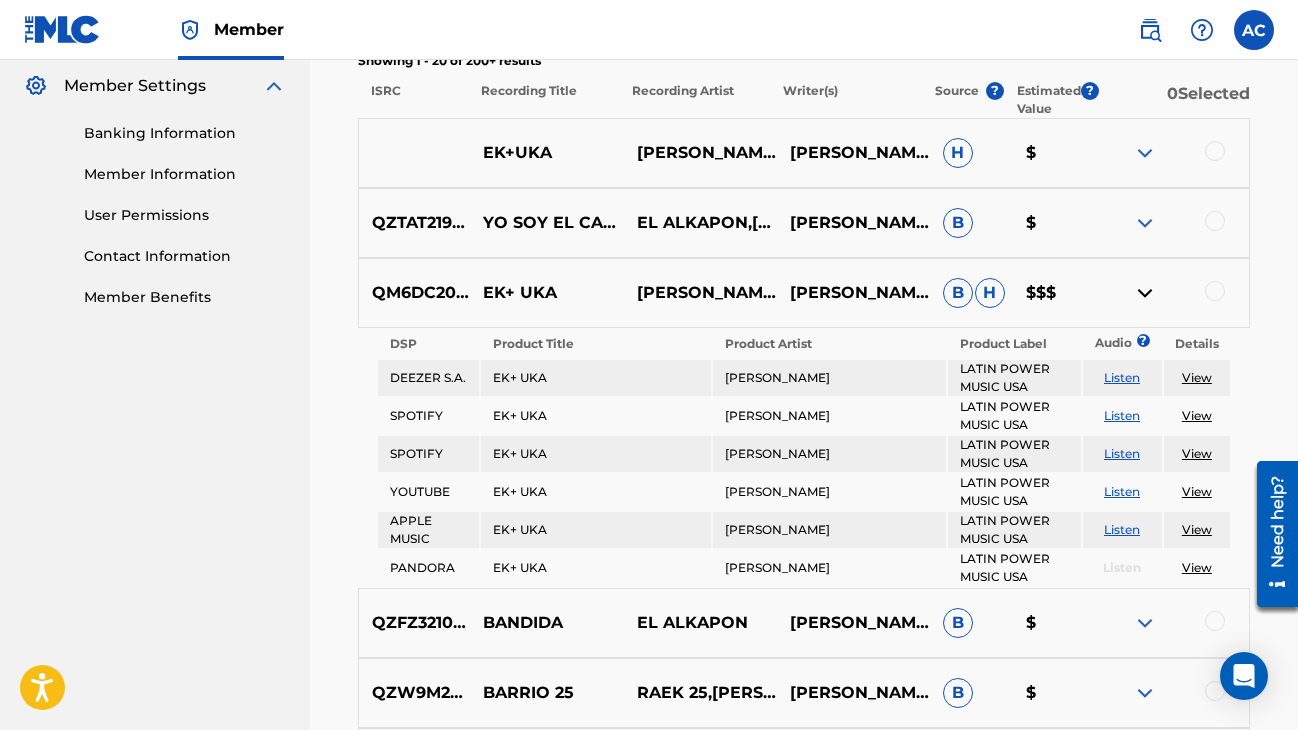 scroll, scrollTop: 793, scrollLeft: 0, axis: vertical 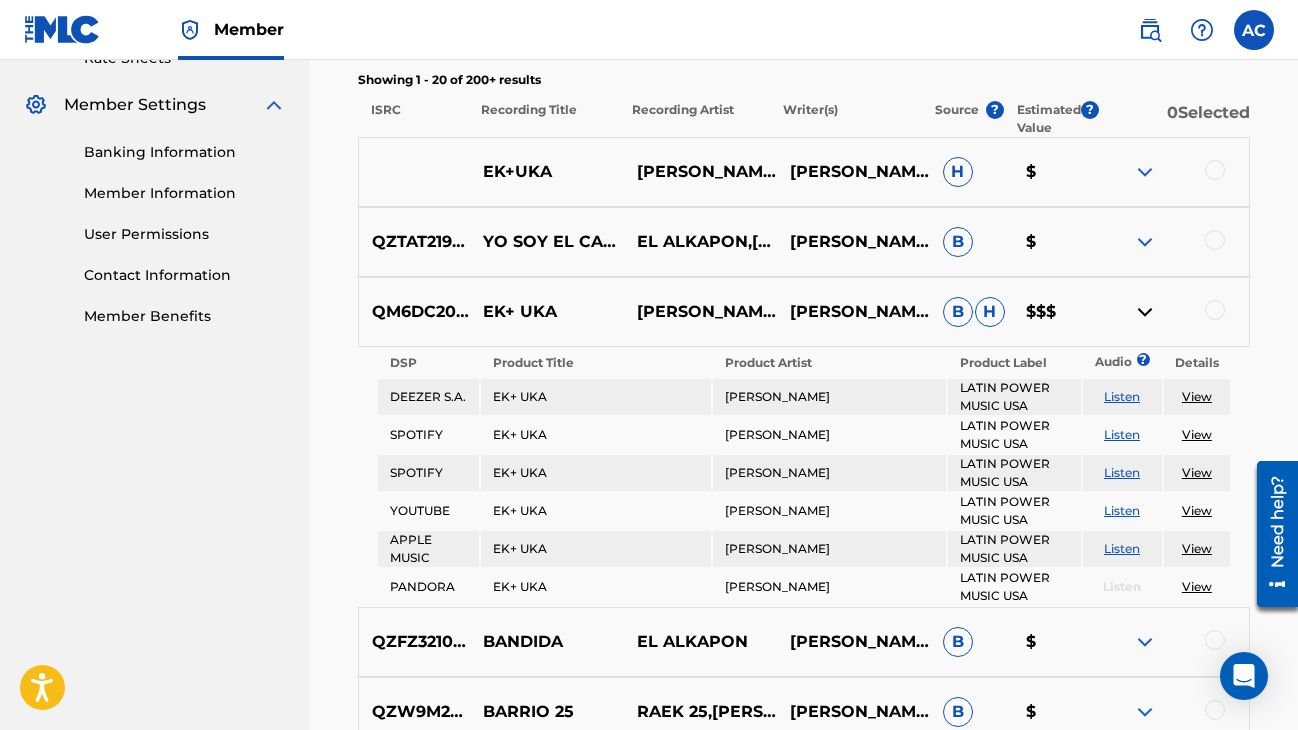 click at bounding box center (1145, 312) 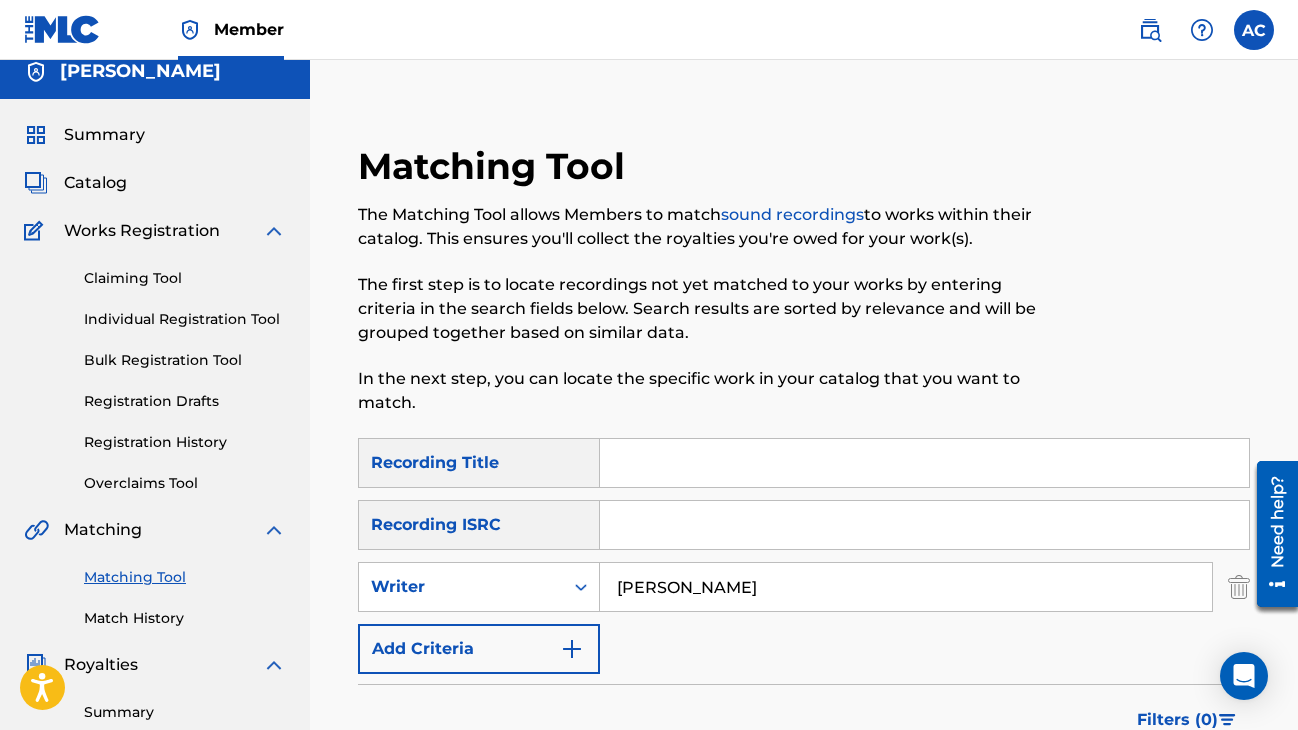 scroll, scrollTop: 14, scrollLeft: 0, axis: vertical 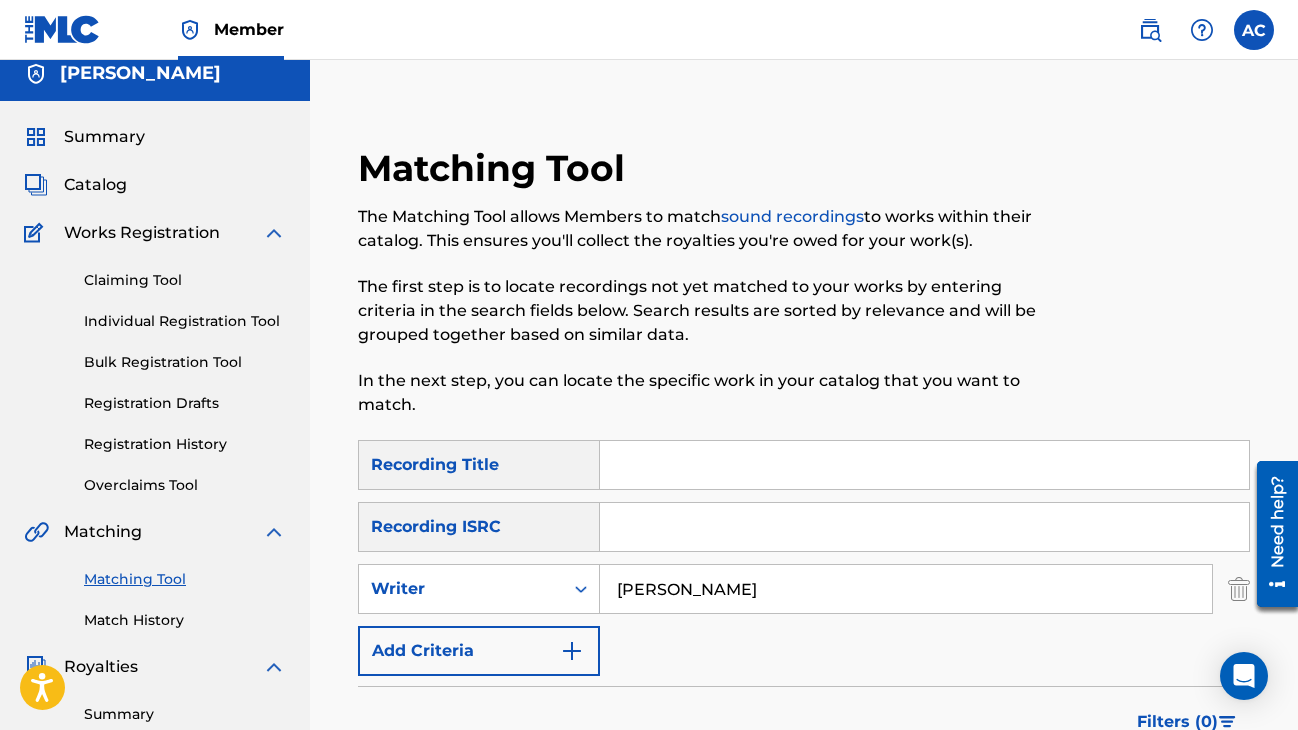 click on "Catalog" at bounding box center [95, 185] 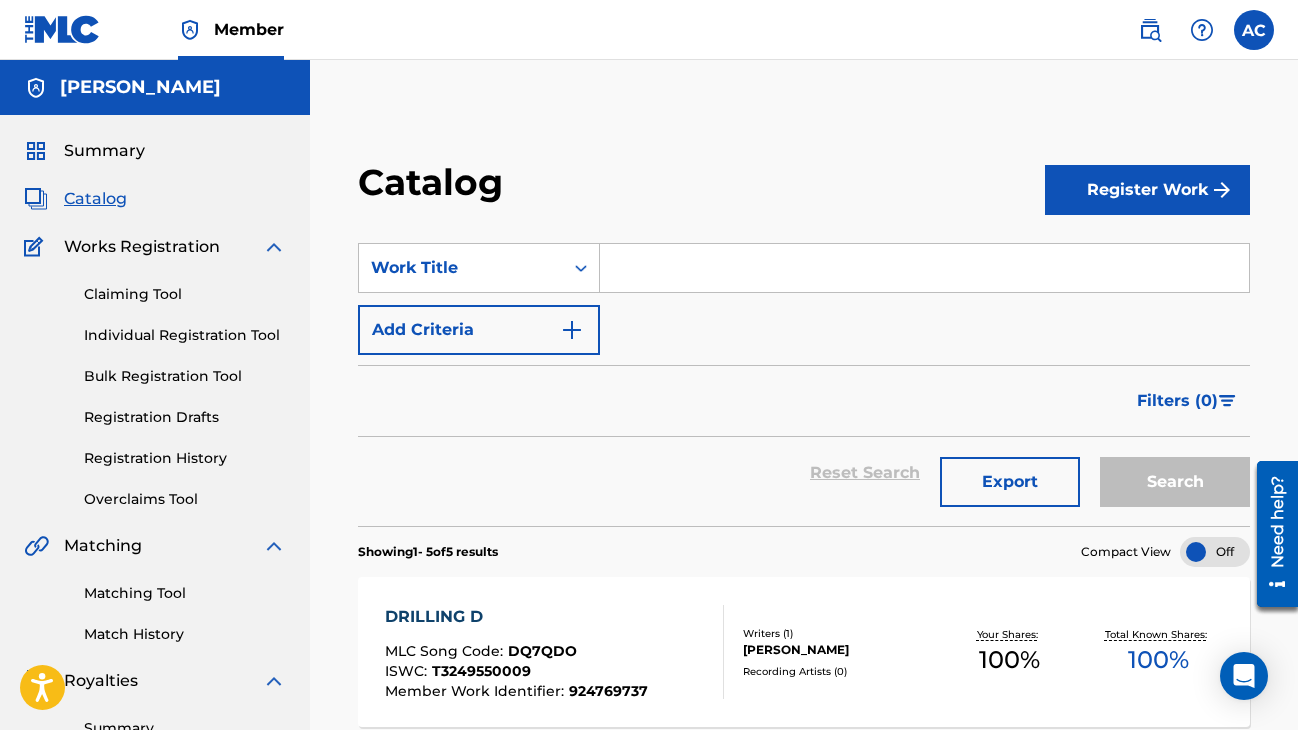 click on "Summary" at bounding box center (104, 151) 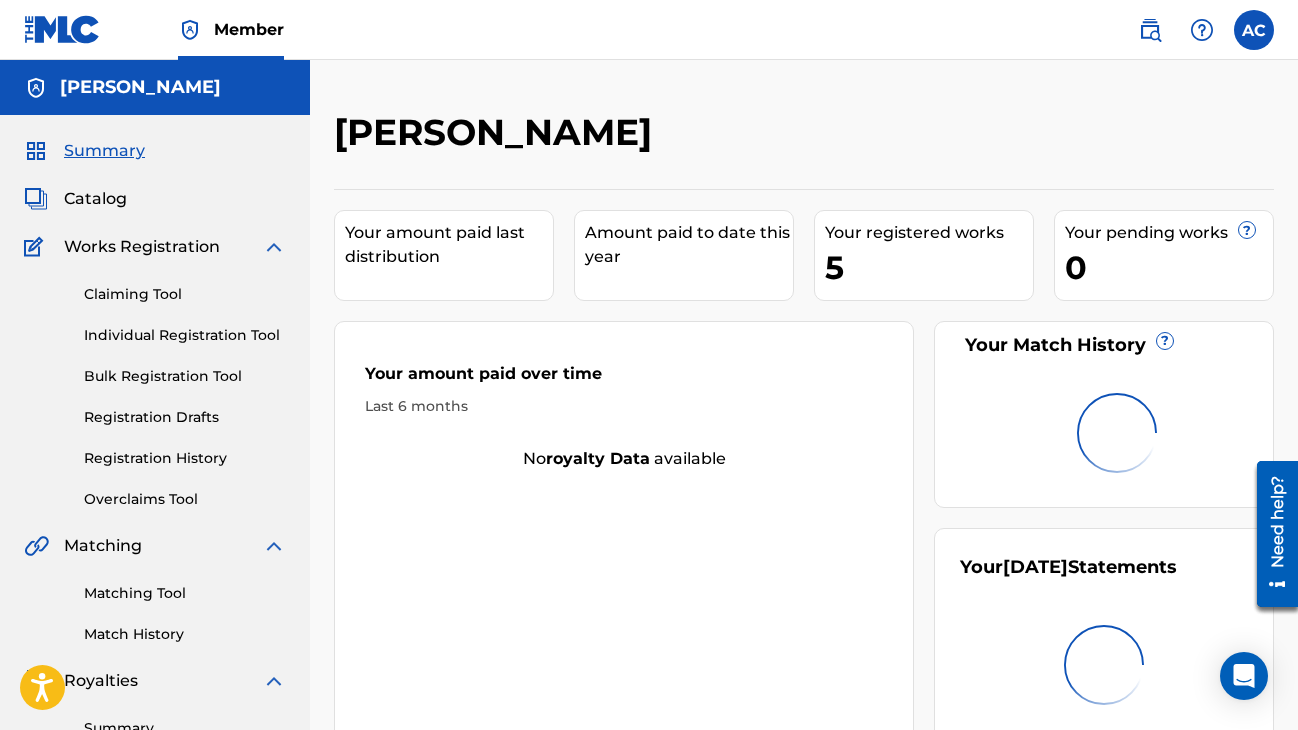scroll, scrollTop: 0, scrollLeft: 0, axis: both 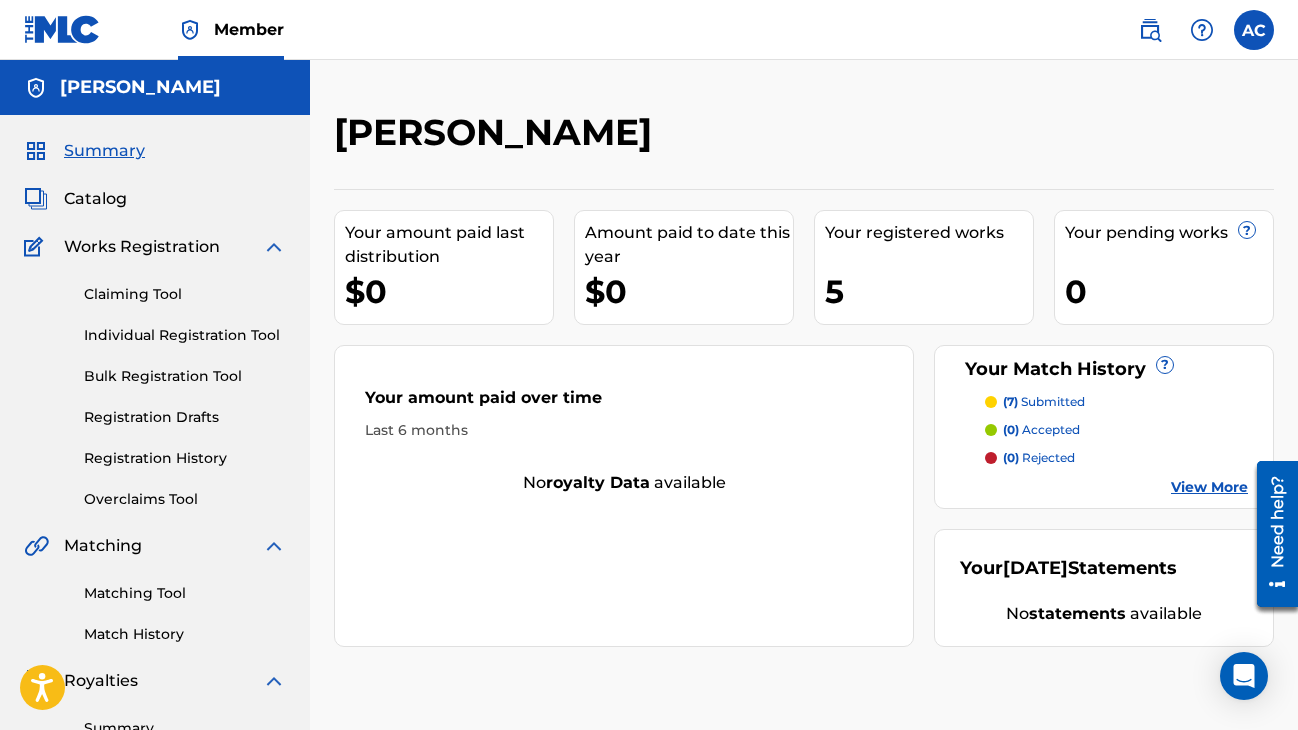 click on "Catalog" at bounding box center (95, 199) 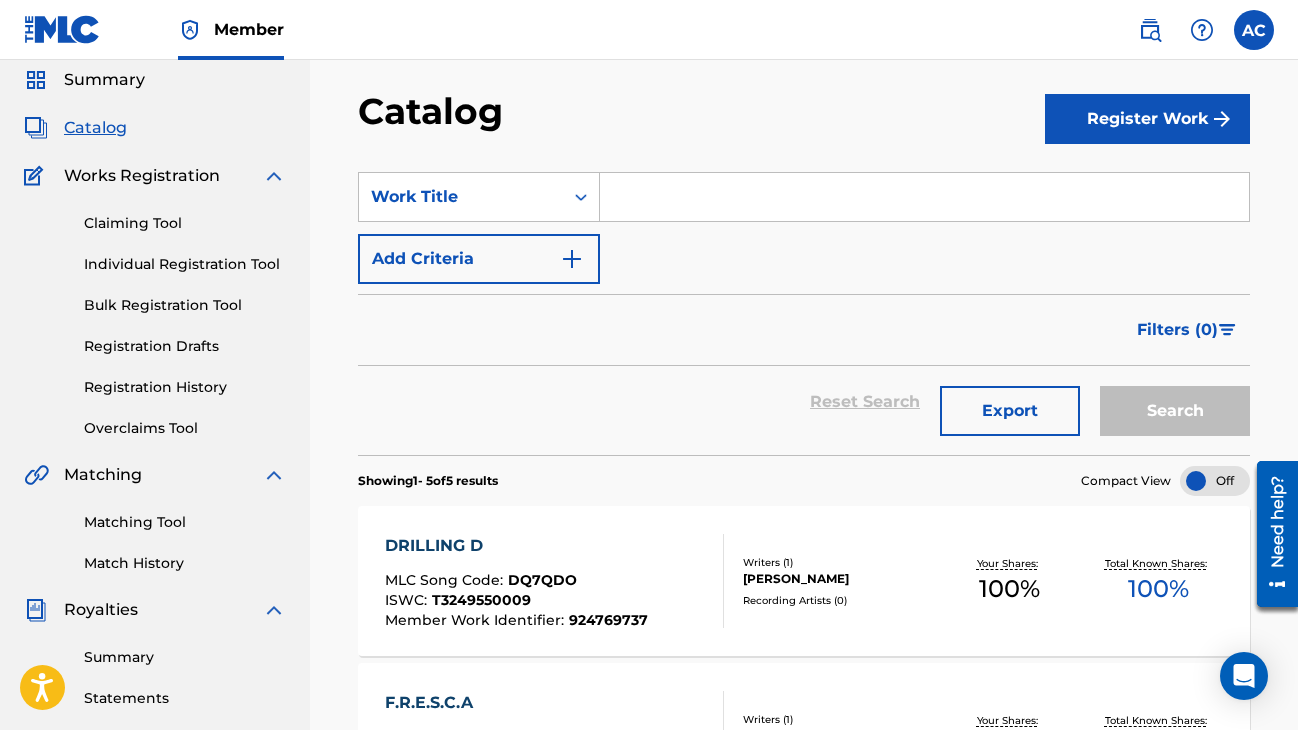 scroll, scrollTop: 137, scrollLeft: 0, axis: vertical 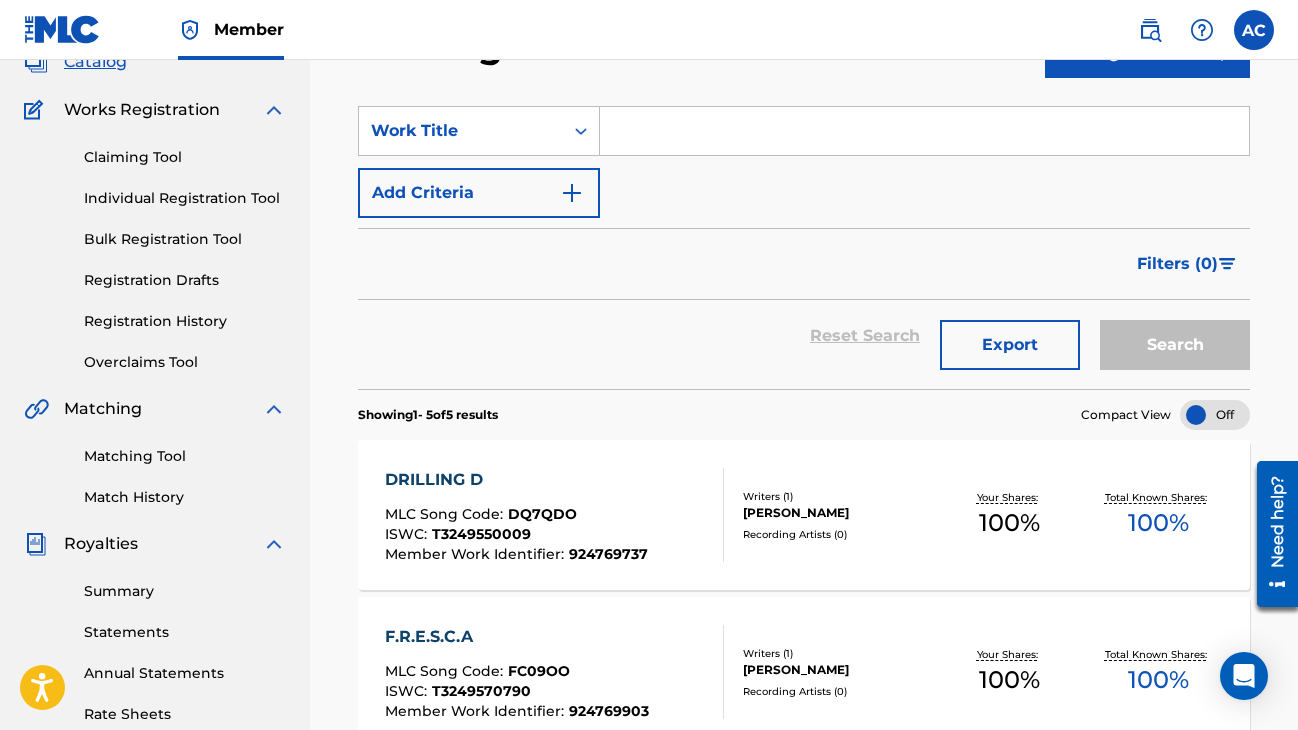 click on "Matching Tool" at bounding box center [185, 456] 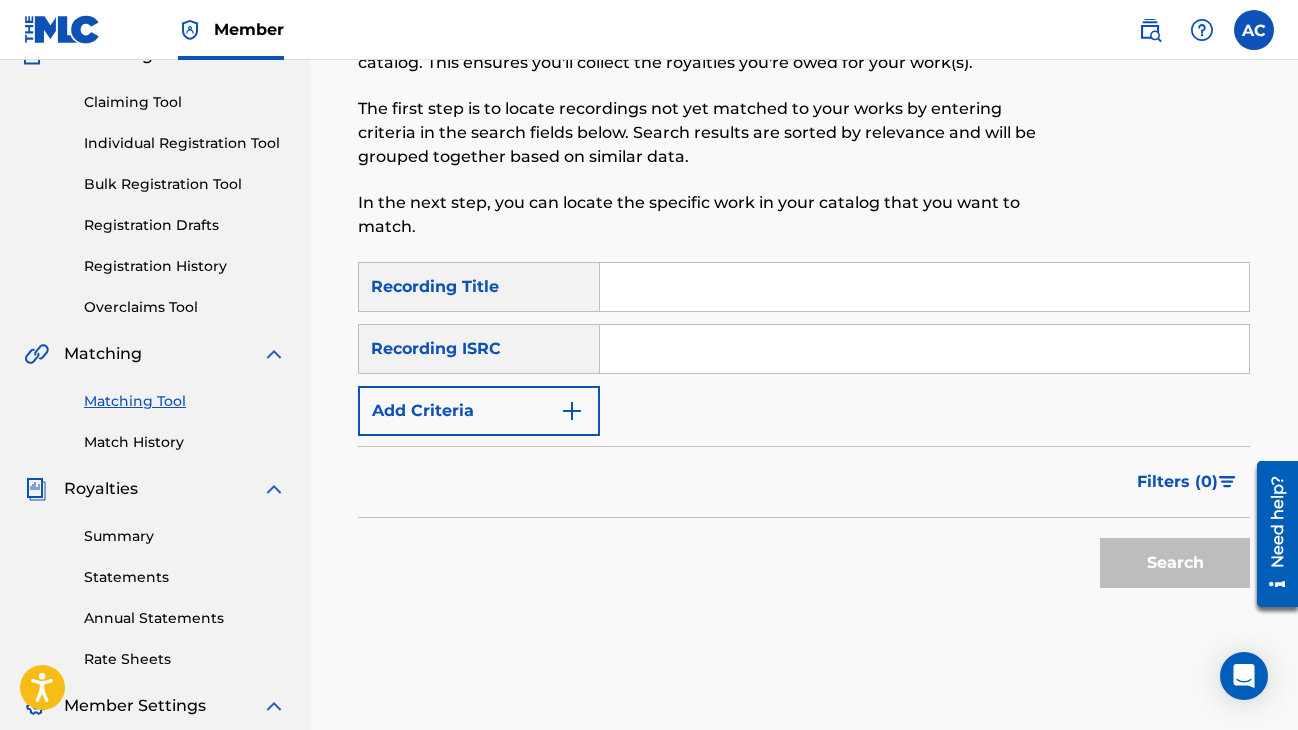 scroll, scrollTop: 196, scrollLeft: 0, axis: vertical 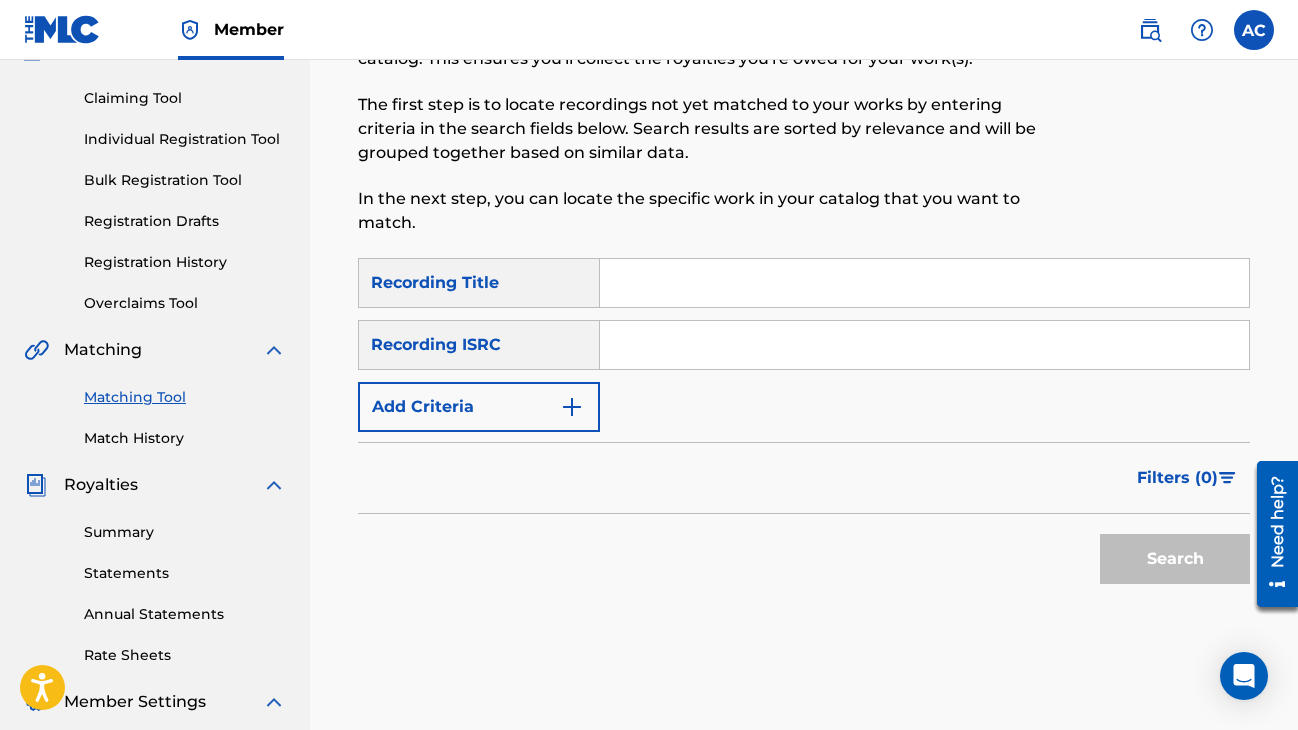click on "Add Criteria" at bounding box center [479, 407] 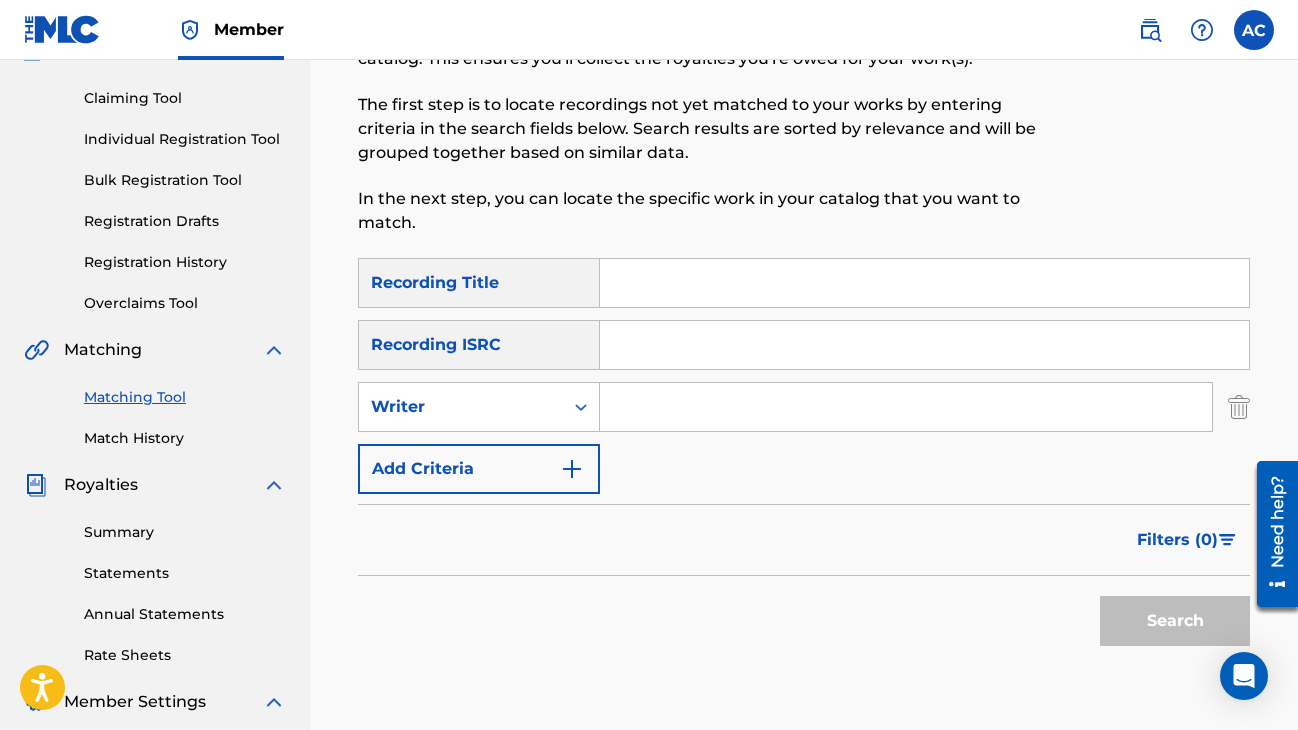 click at bounding box center (906, 407) 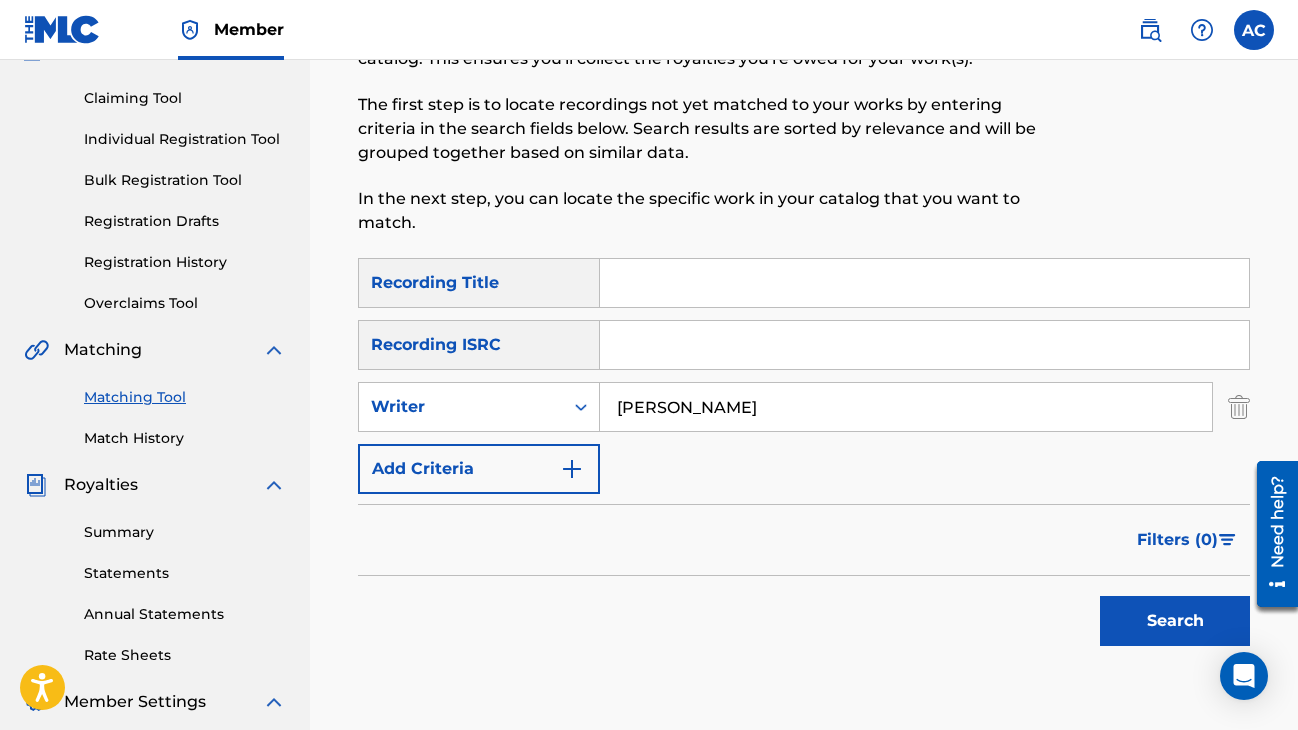 type on "[PERSON_NAME]" 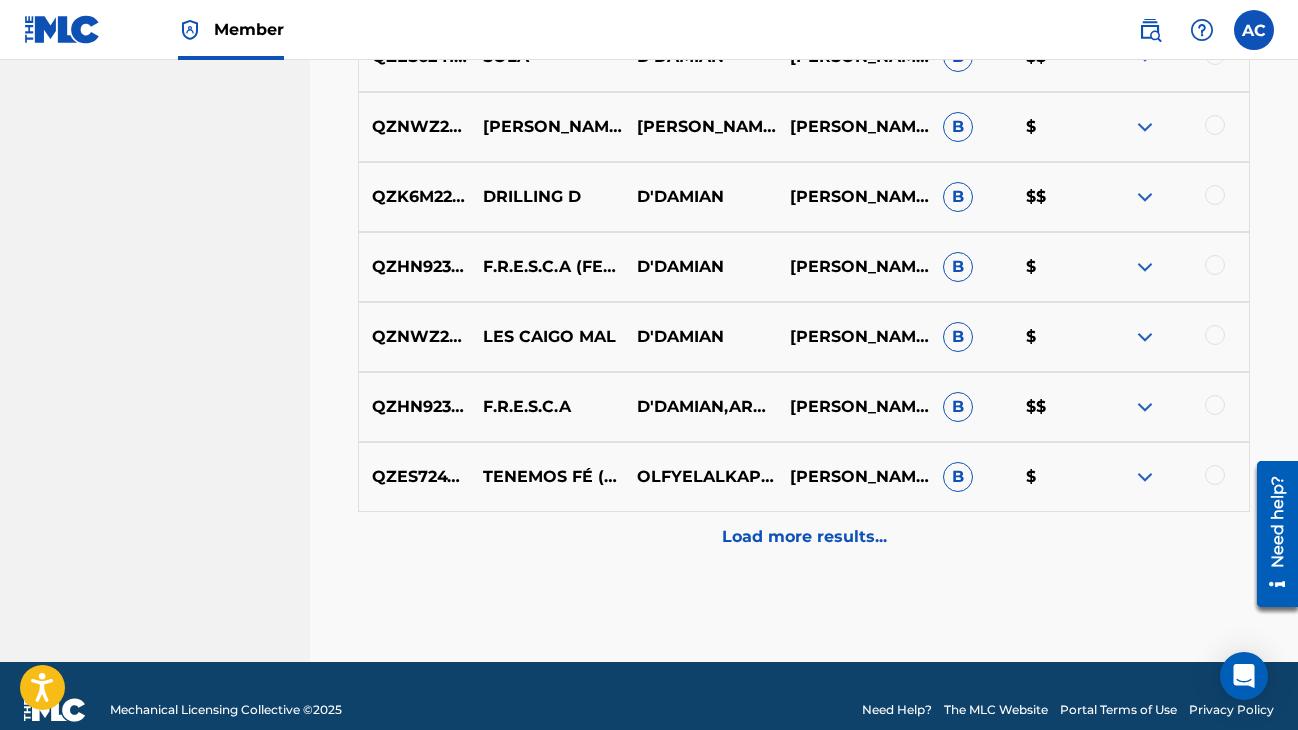 scroll, scrollTop: 1109, scrollLeft: 0, axis: vertical 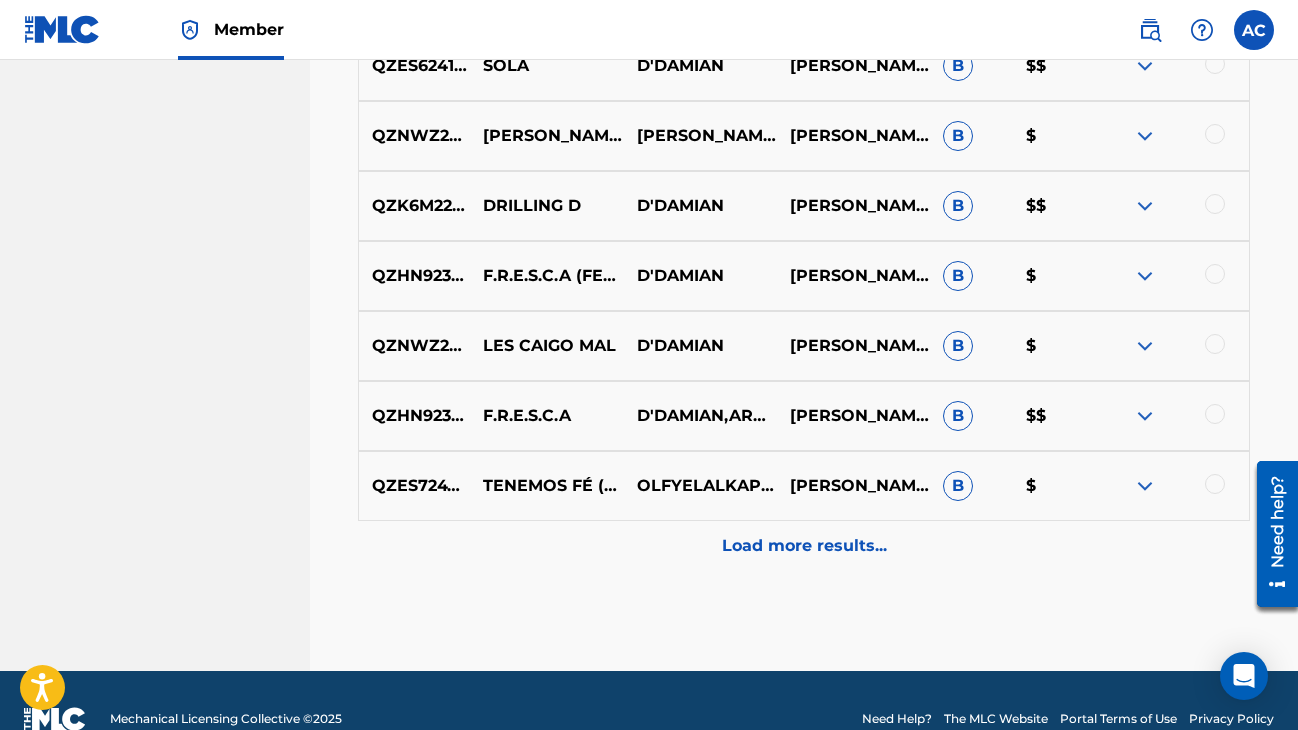 click on "Load more results..." at bounding box center [804, 546] 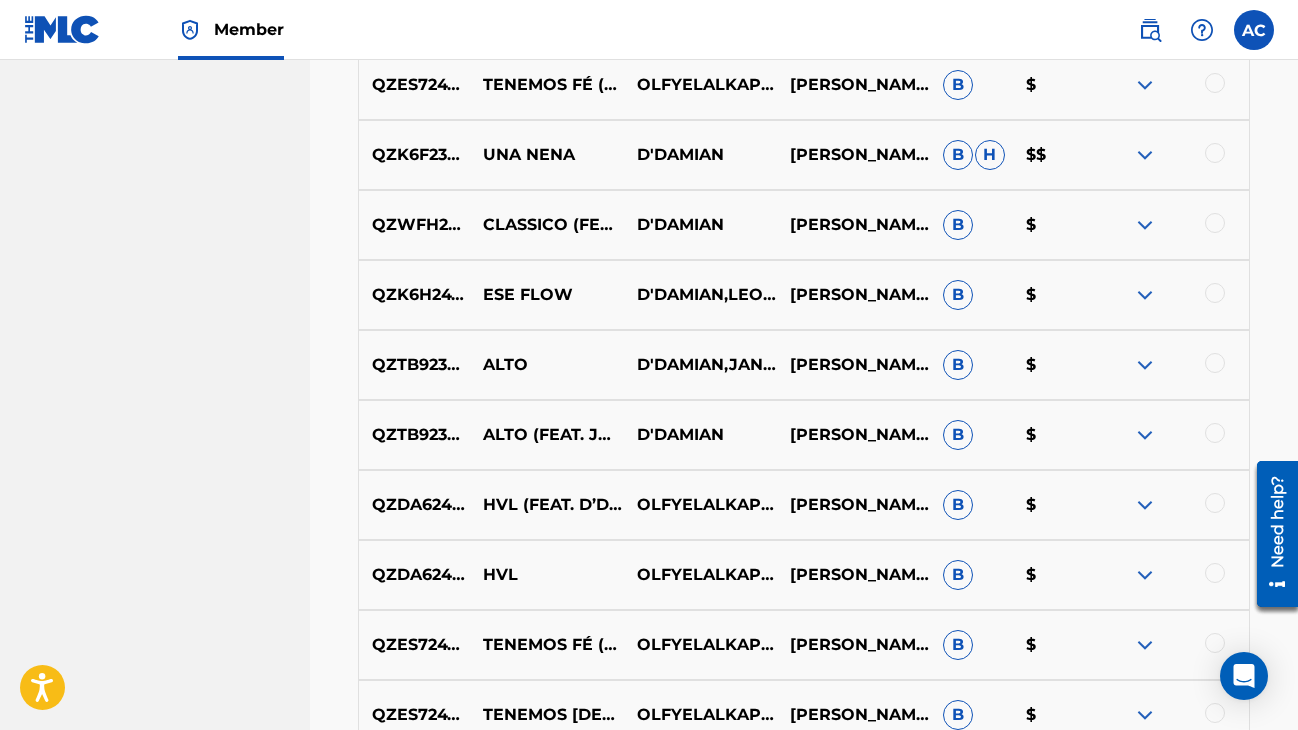 scroll, scrollTop: 1507, scrollLeft: 0, axis: vertical 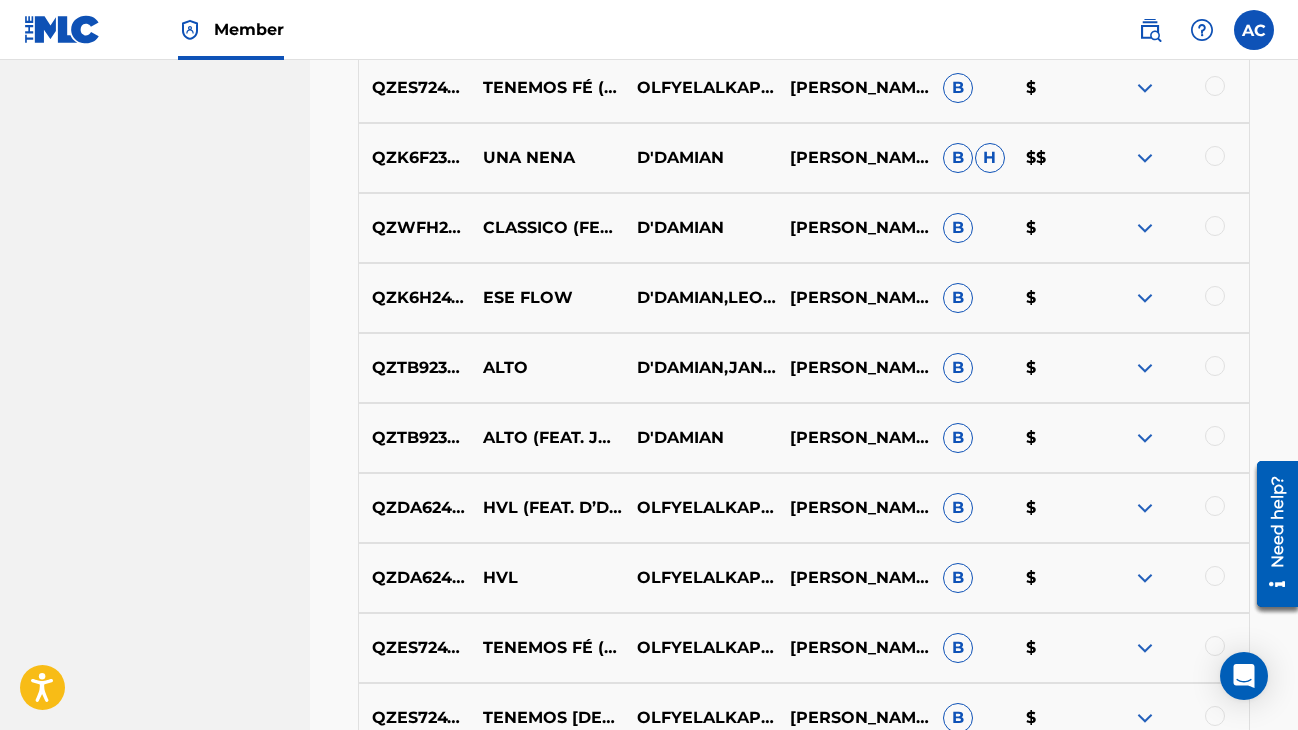 click at bounding box center [1145, 508] 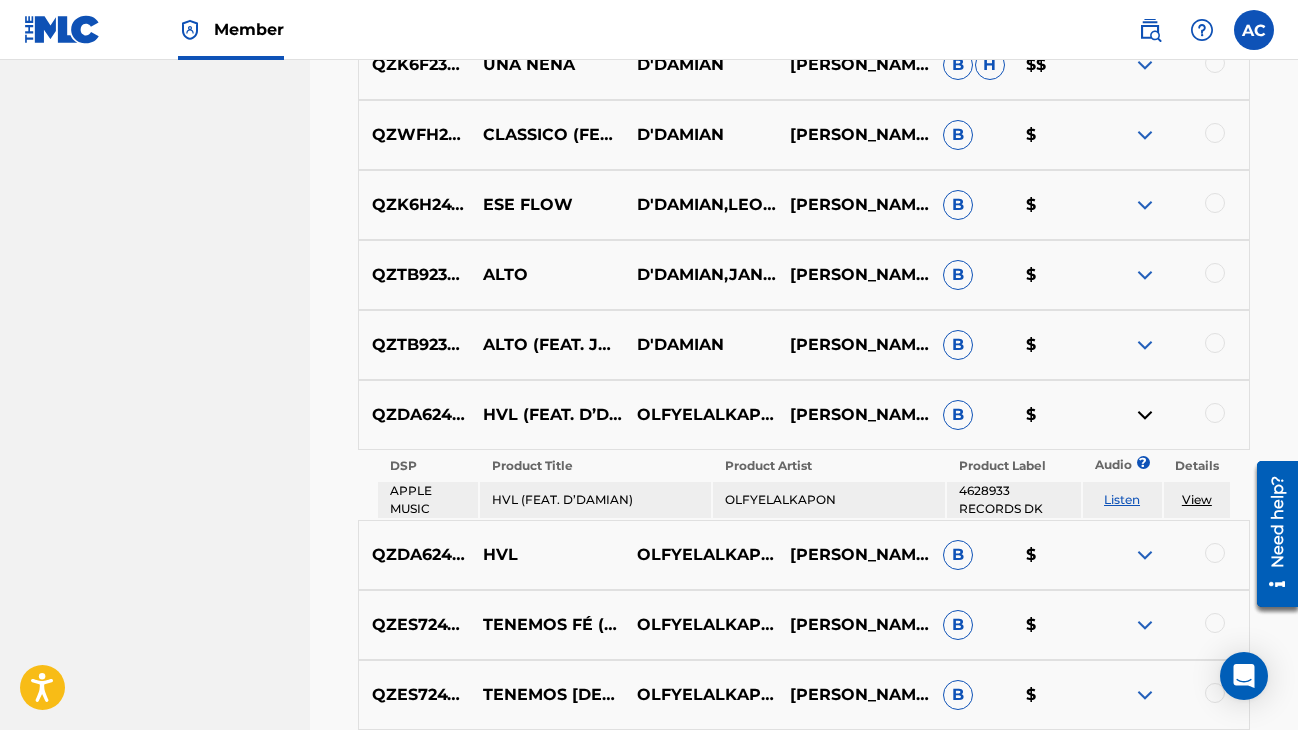 scroll, scrollTop: 1602, scrollLeft: 0, axis: vertical 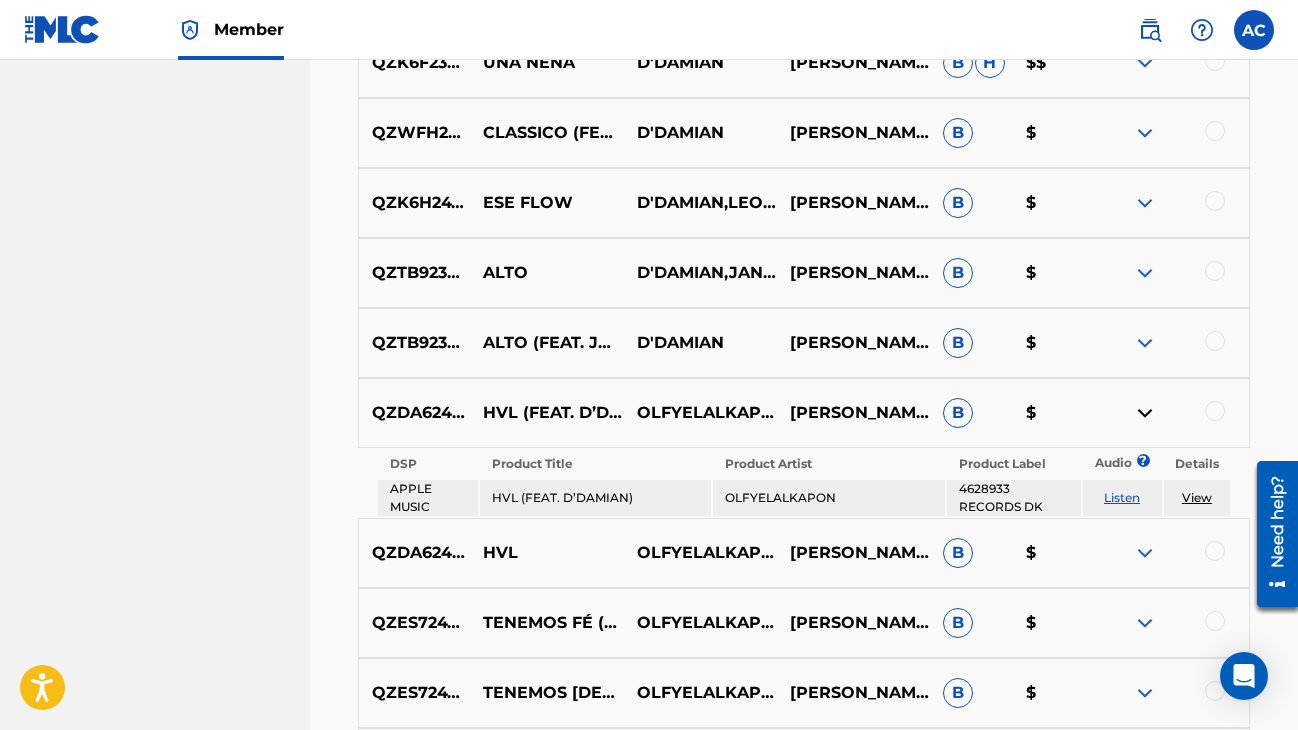 click at bounding box center (1145, 553) 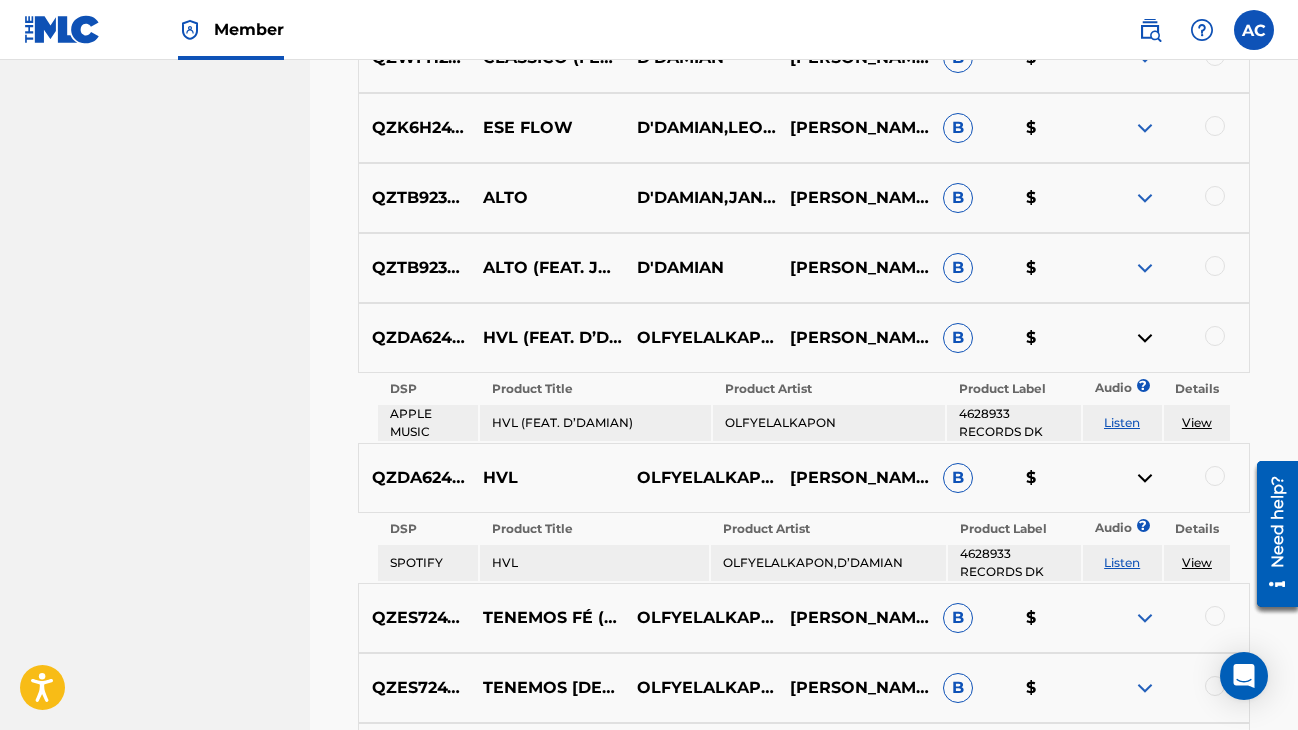 scroll, scrollTop: 1673, scrollLeft: 0, axis: vertical 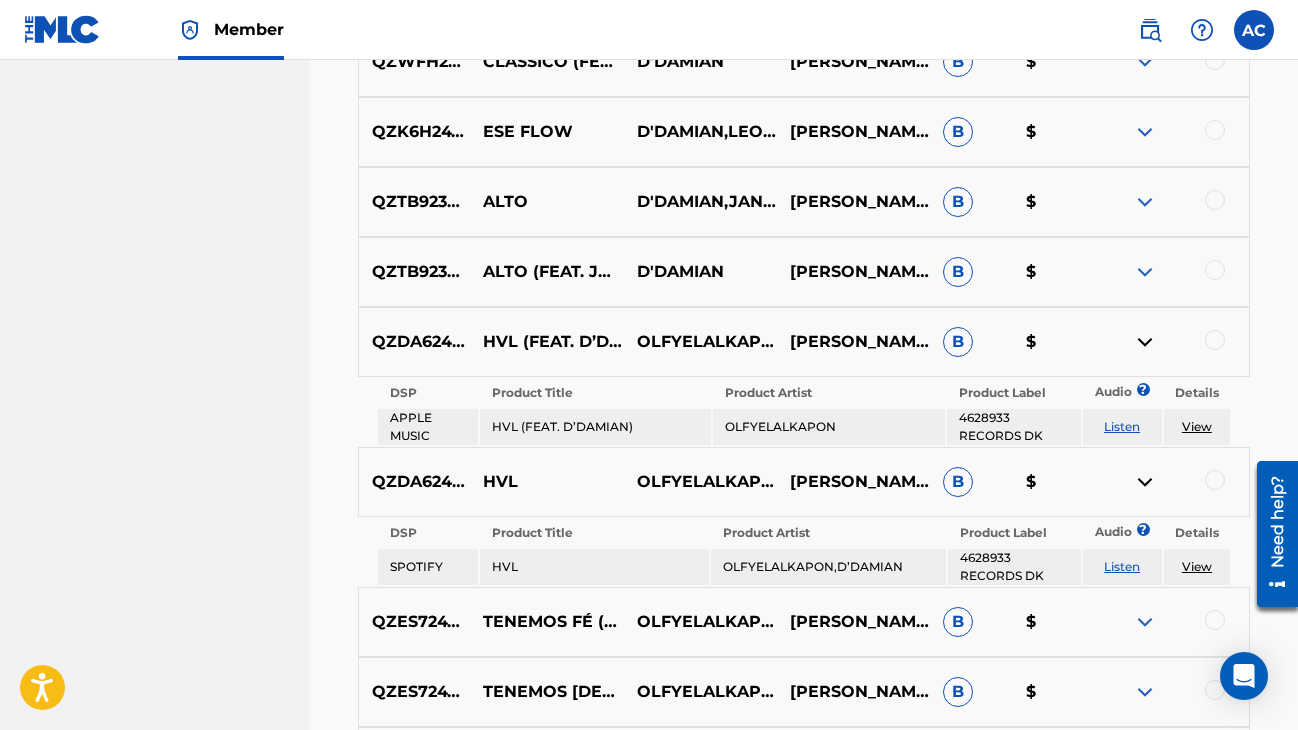 click at bounding box center [1145, 482] 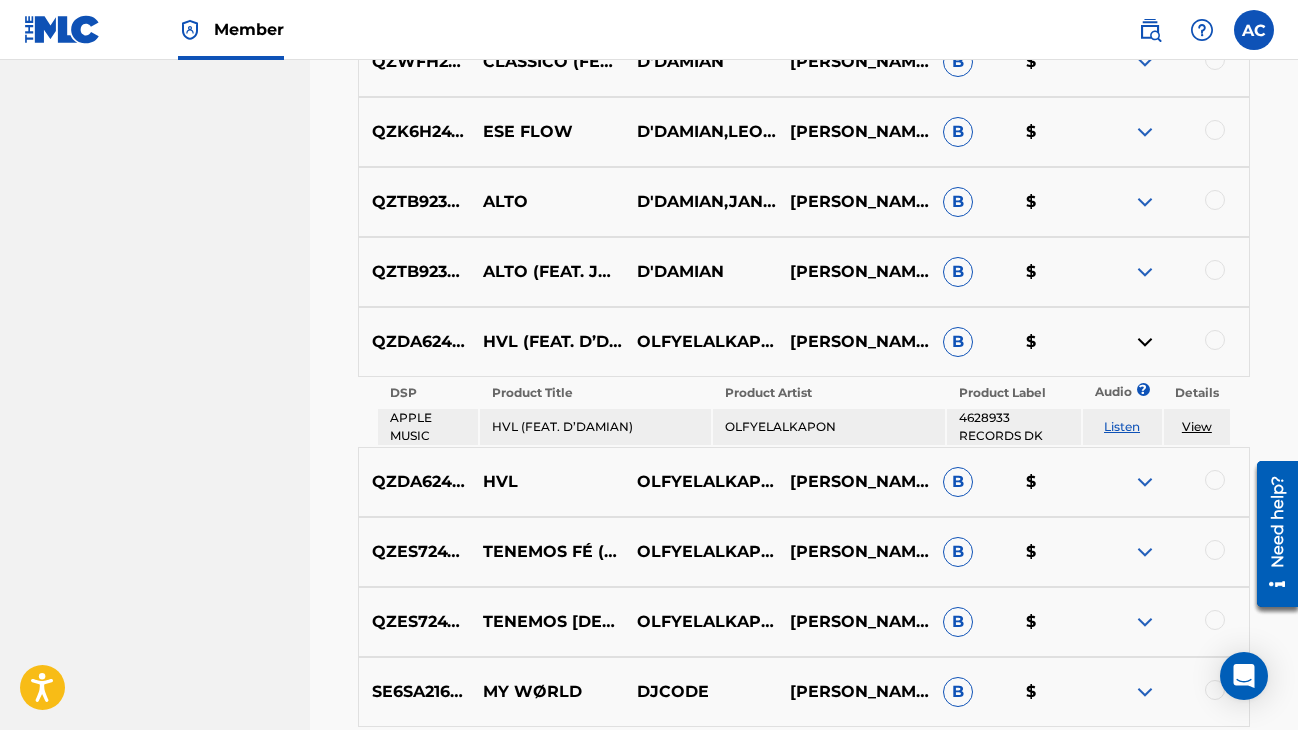 click at bounding box center [1145, 342] 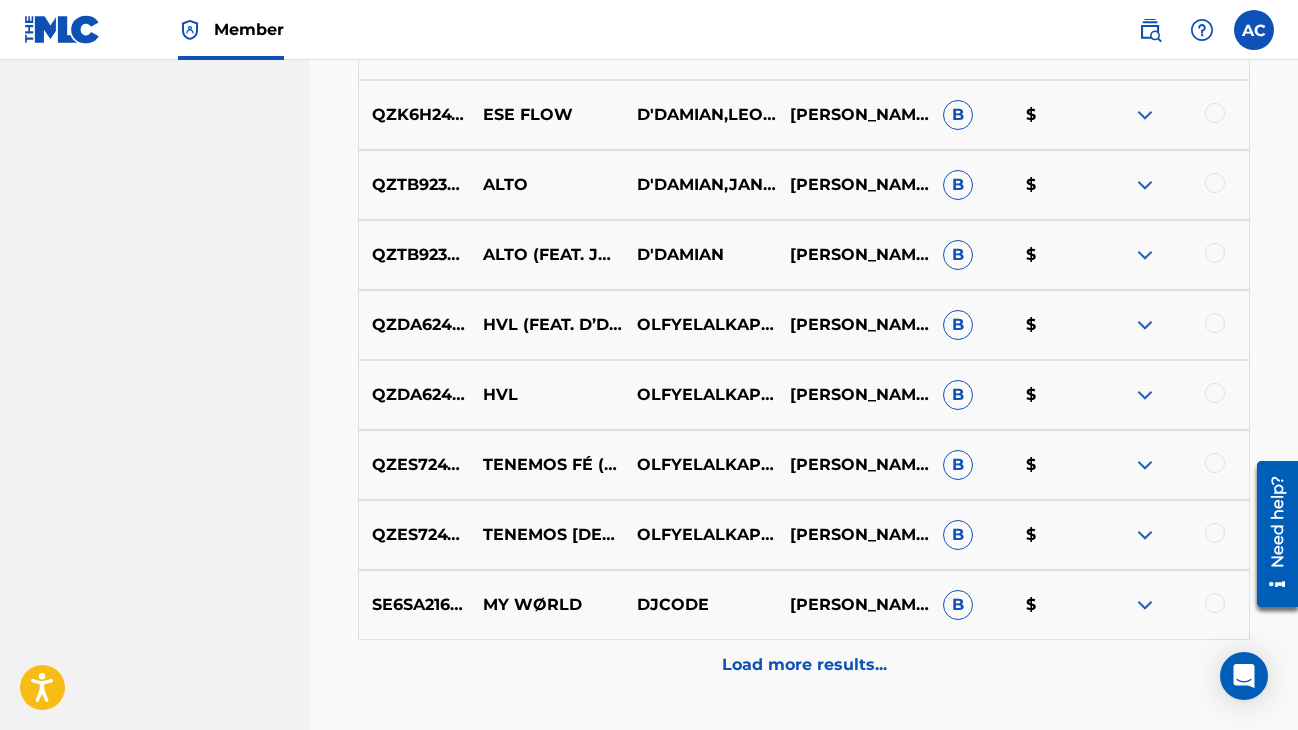 scroll, scrollTop: 1696, scrollLeft: 0, axis: vertical 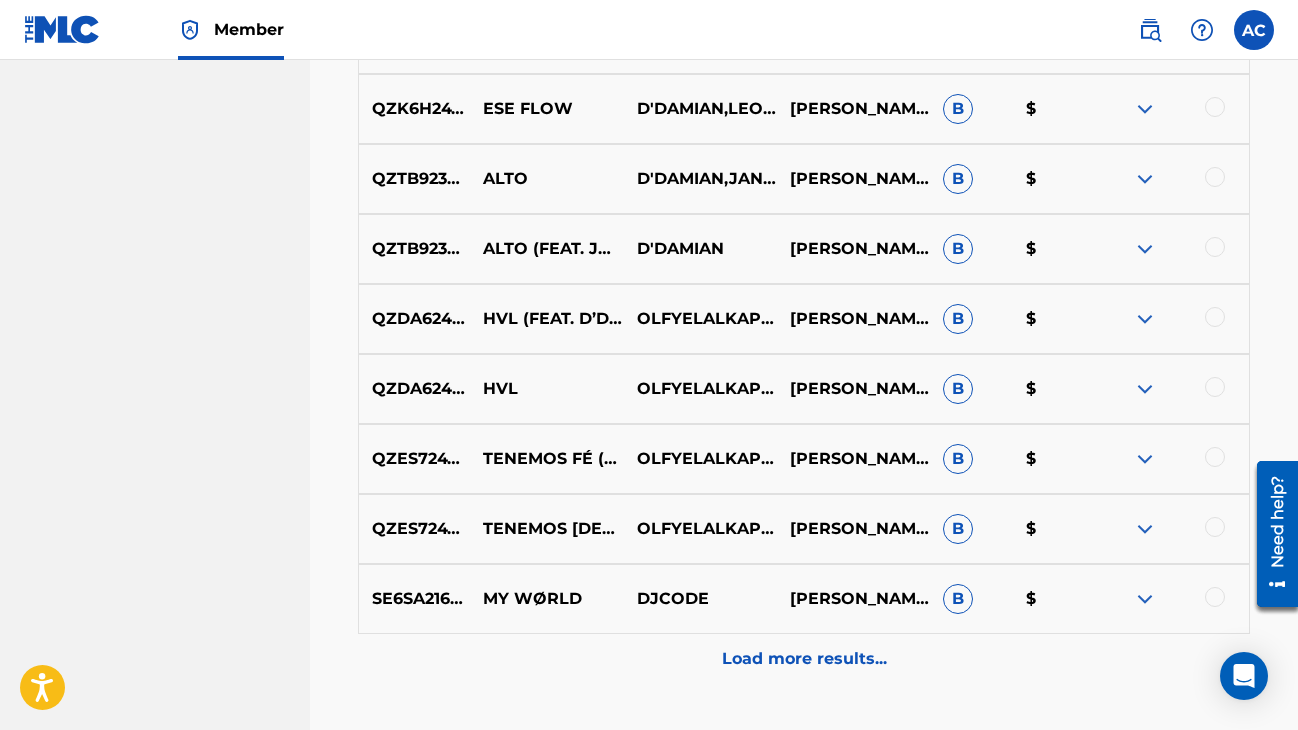 click on "QZDA62460452 HVL OLFYELALKAPON,[PERSON_NAME] [PERSON_NAME],[PERSON_NAME] B $" at bounding box center [804, 389] 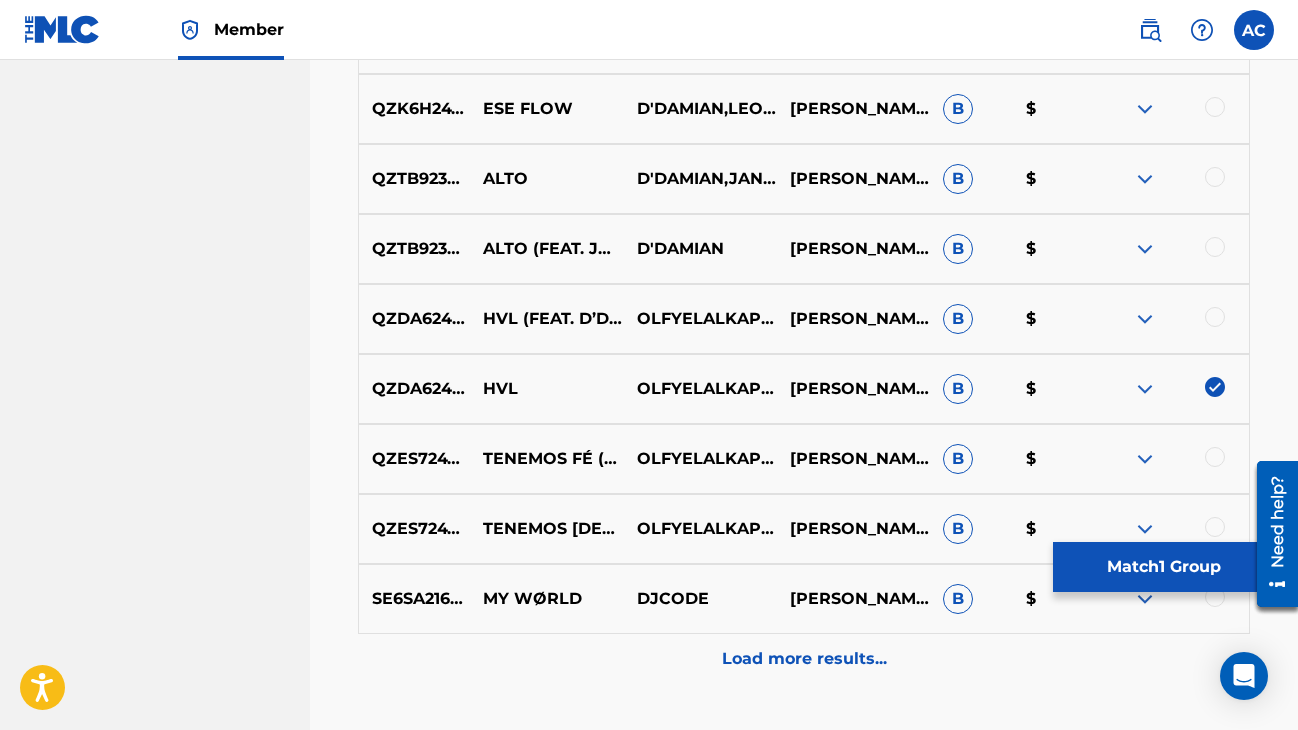 click on "Match  1 Group" at bounding box center [1163, 567] 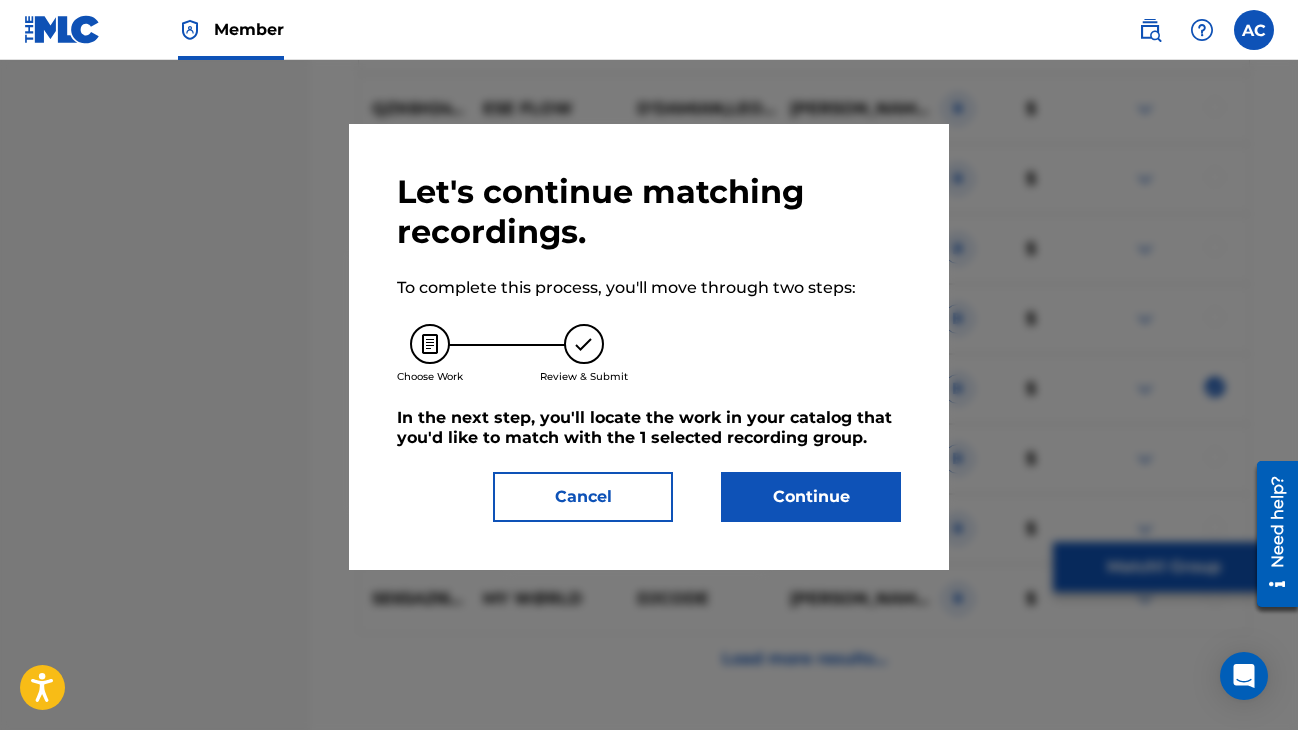 click on "Continue" at bounding box center (811, 497) 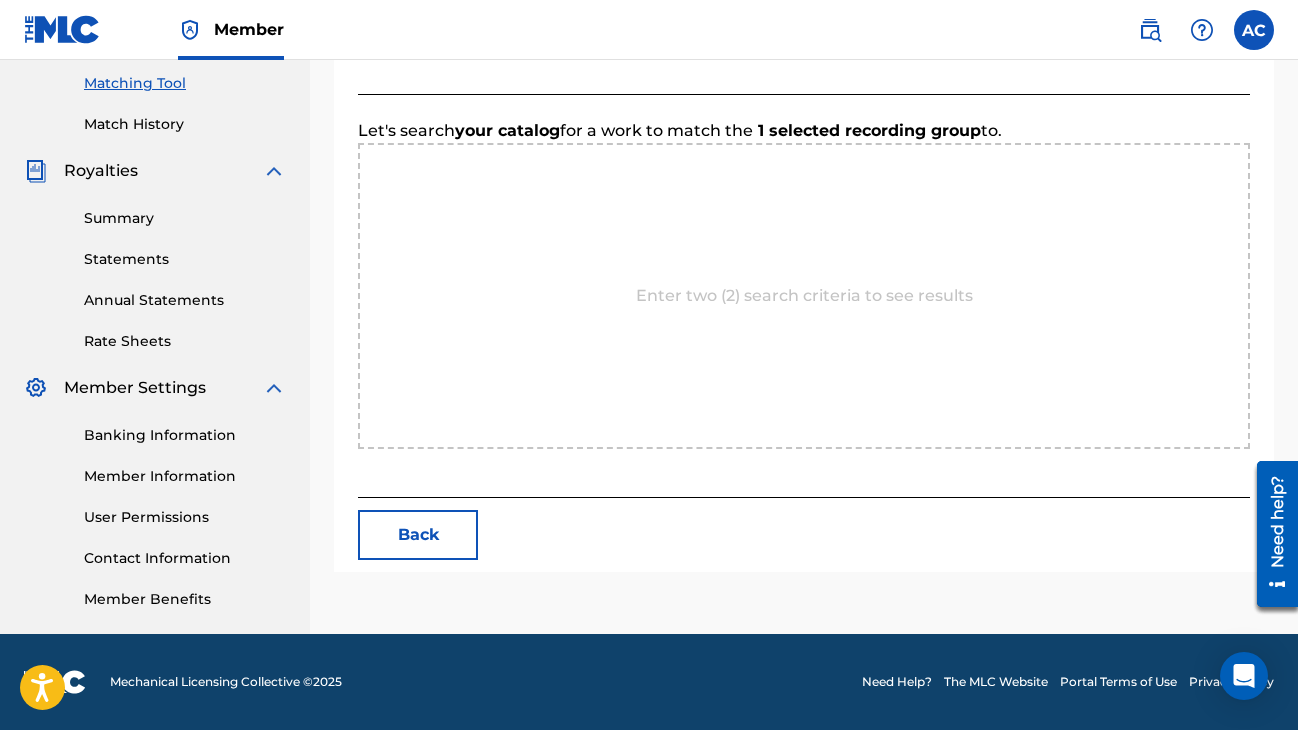scroll, scrollTop: 510, scrollLeft: 0, axis: vertical 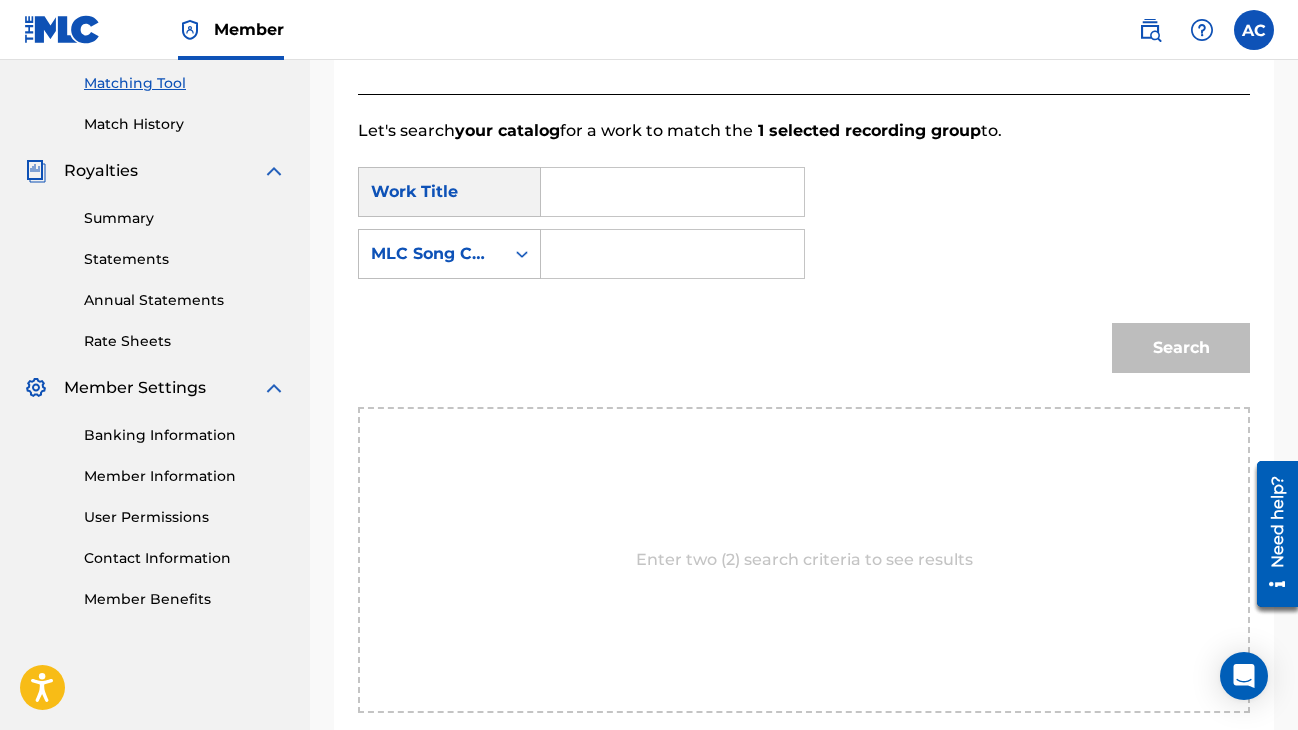 click at bounding box center (672, 192) 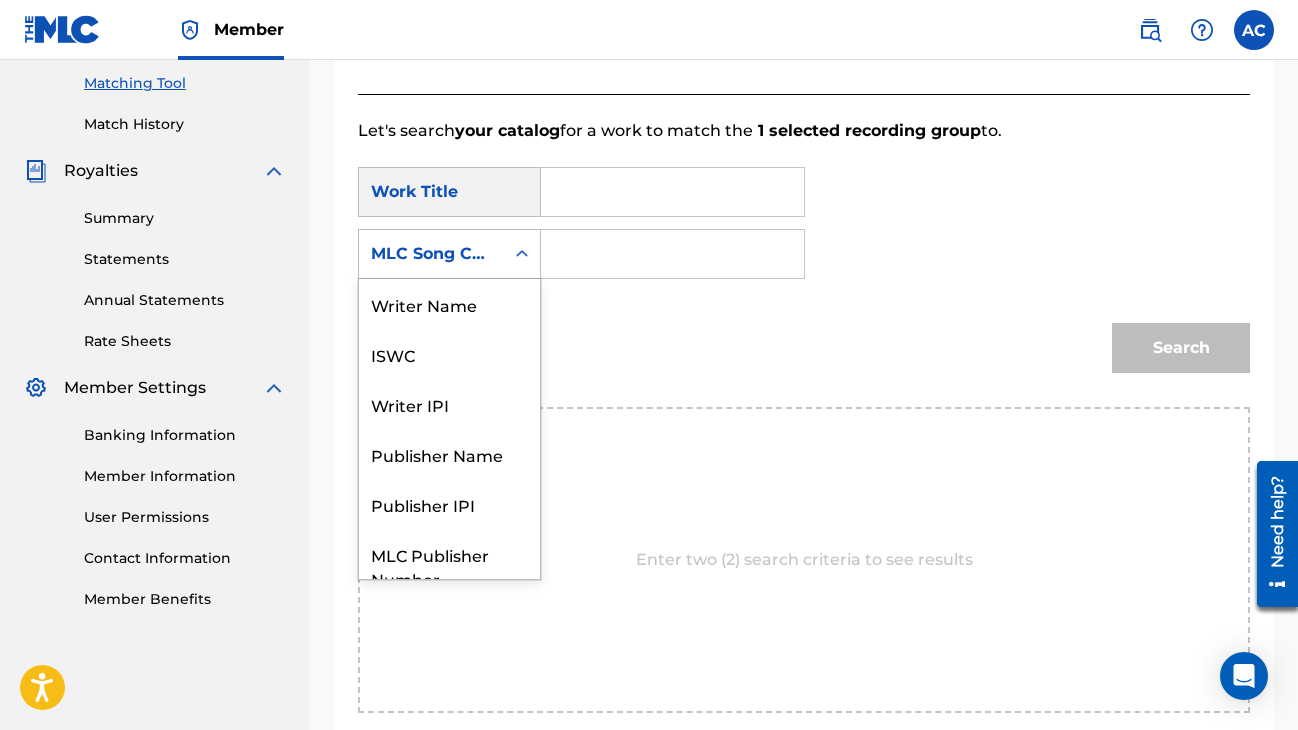 click at bounding box center [522, 254] 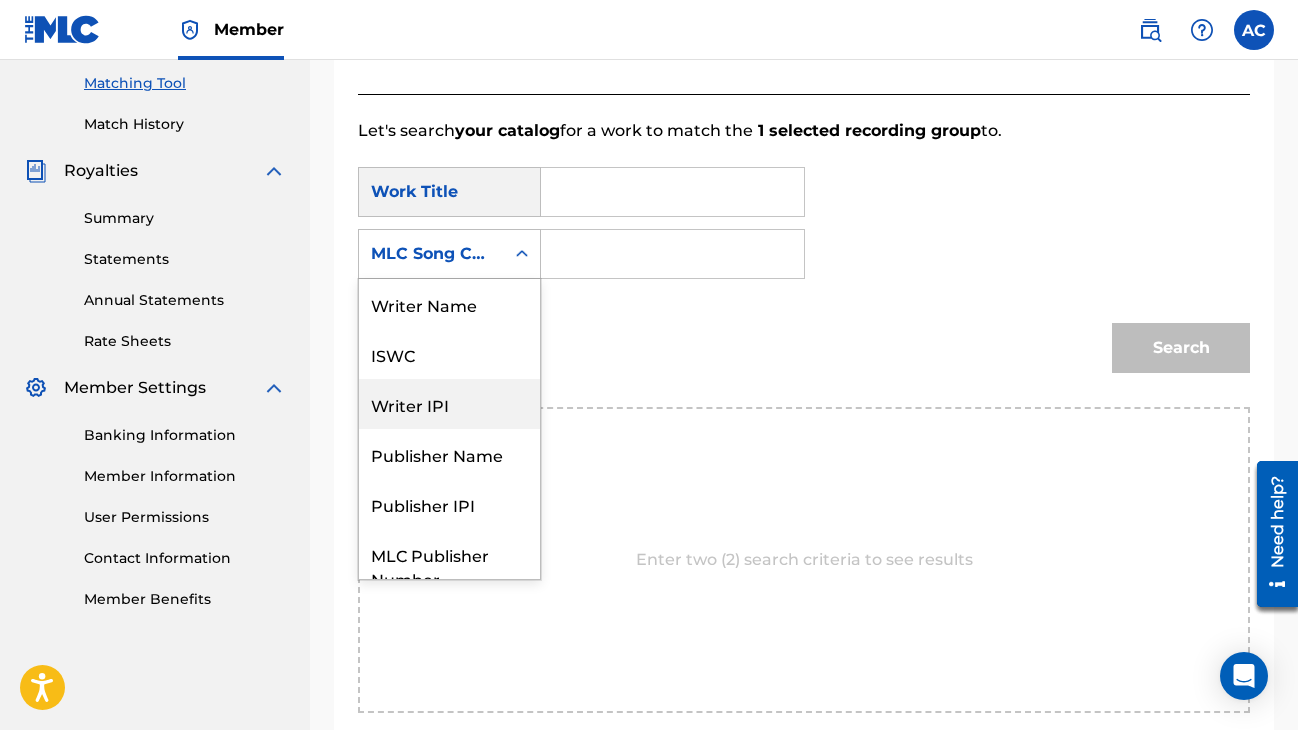 scroll, scrollTop: 0, scrollLeft: 0, axis: both 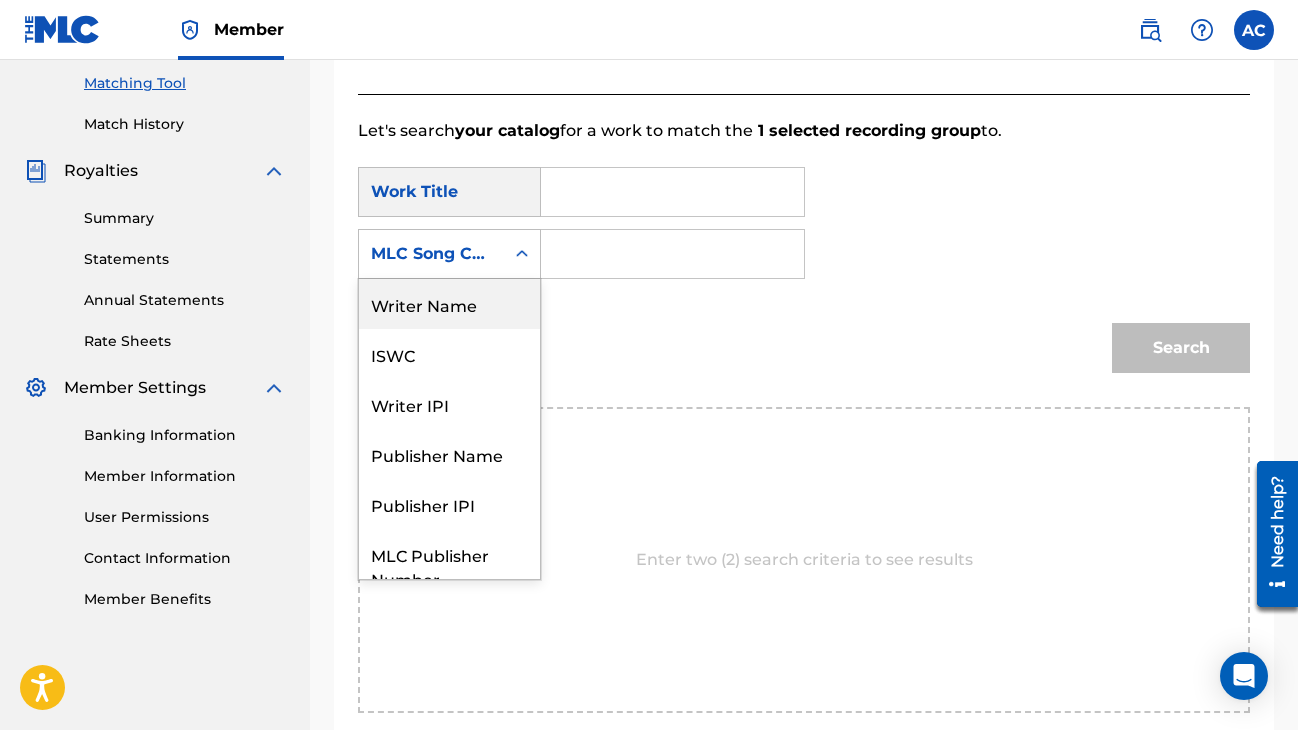 click on "Writer Name" at bounding box center (449, 304) 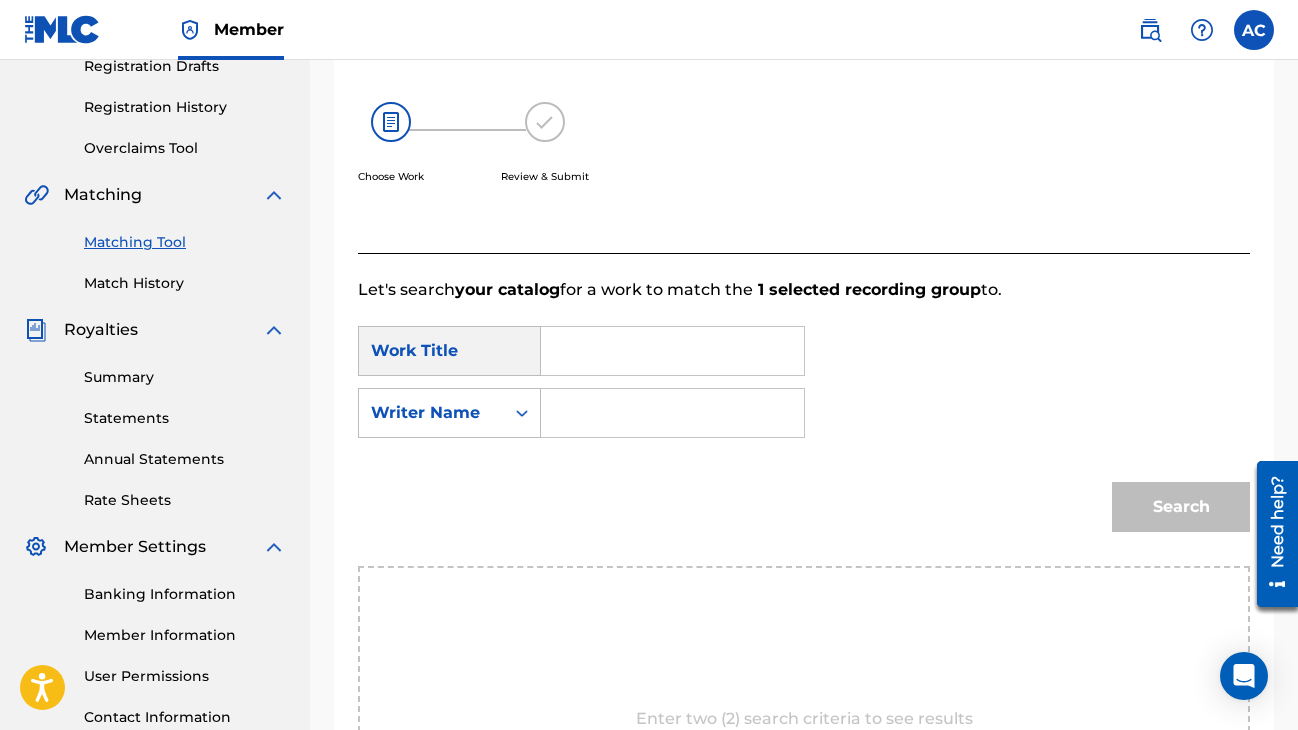 scroll, scrollTop: 314, scrollLeft: 0, axis: vertical 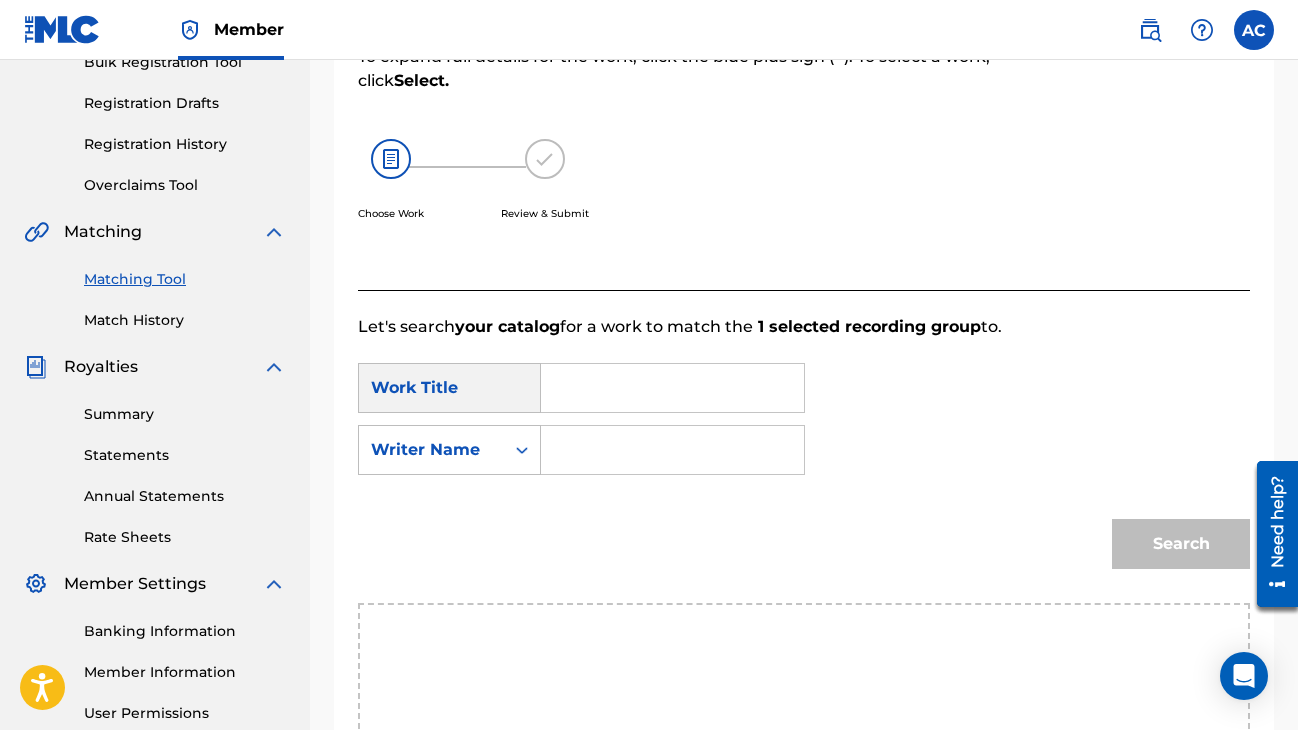 click at bounding box center (672, 450) 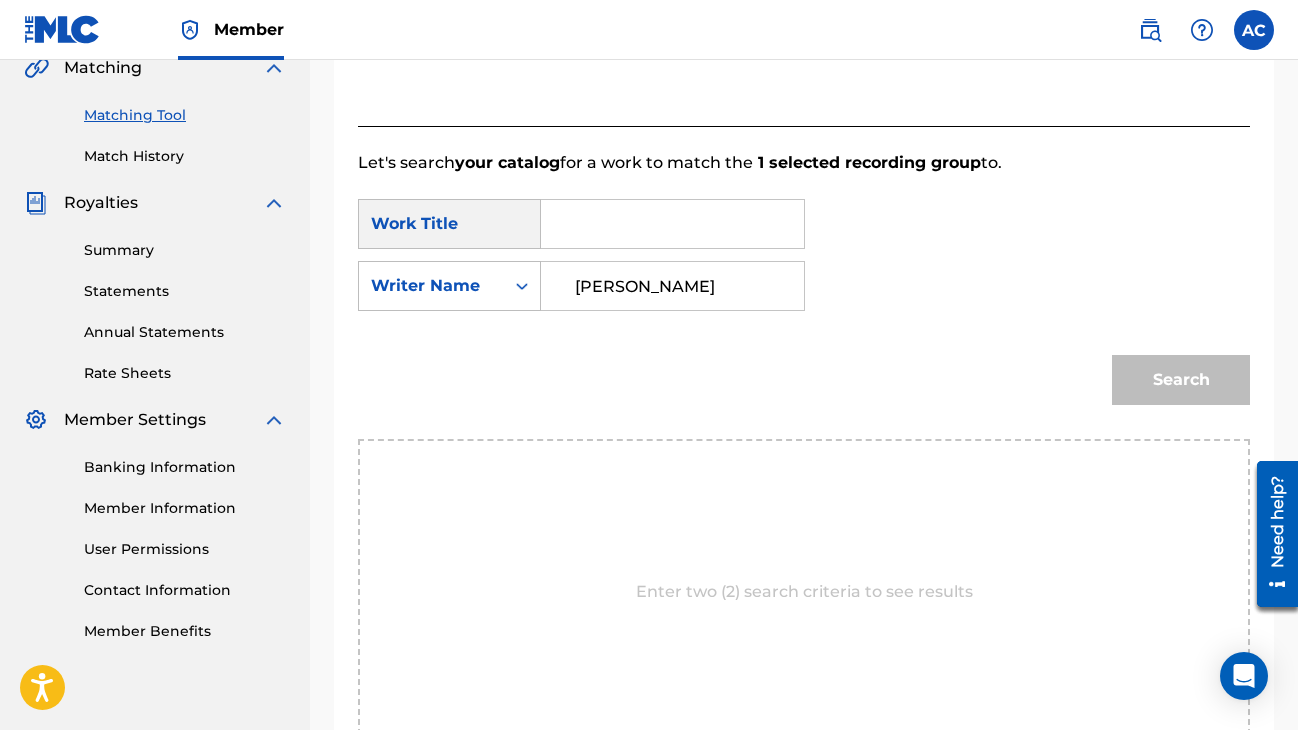 scroll, scrollTop: 418, scrollLeft: 0, axis: vertical 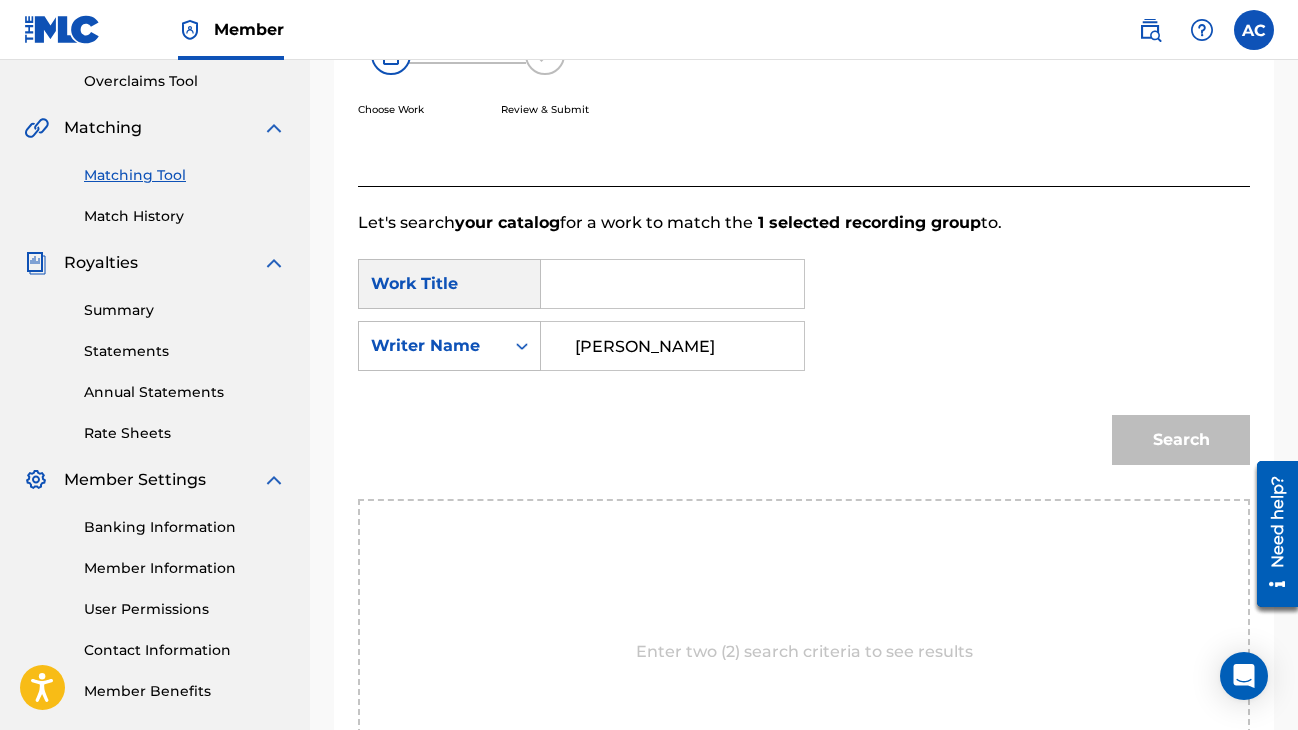 type on "[PERSON_NAME]" 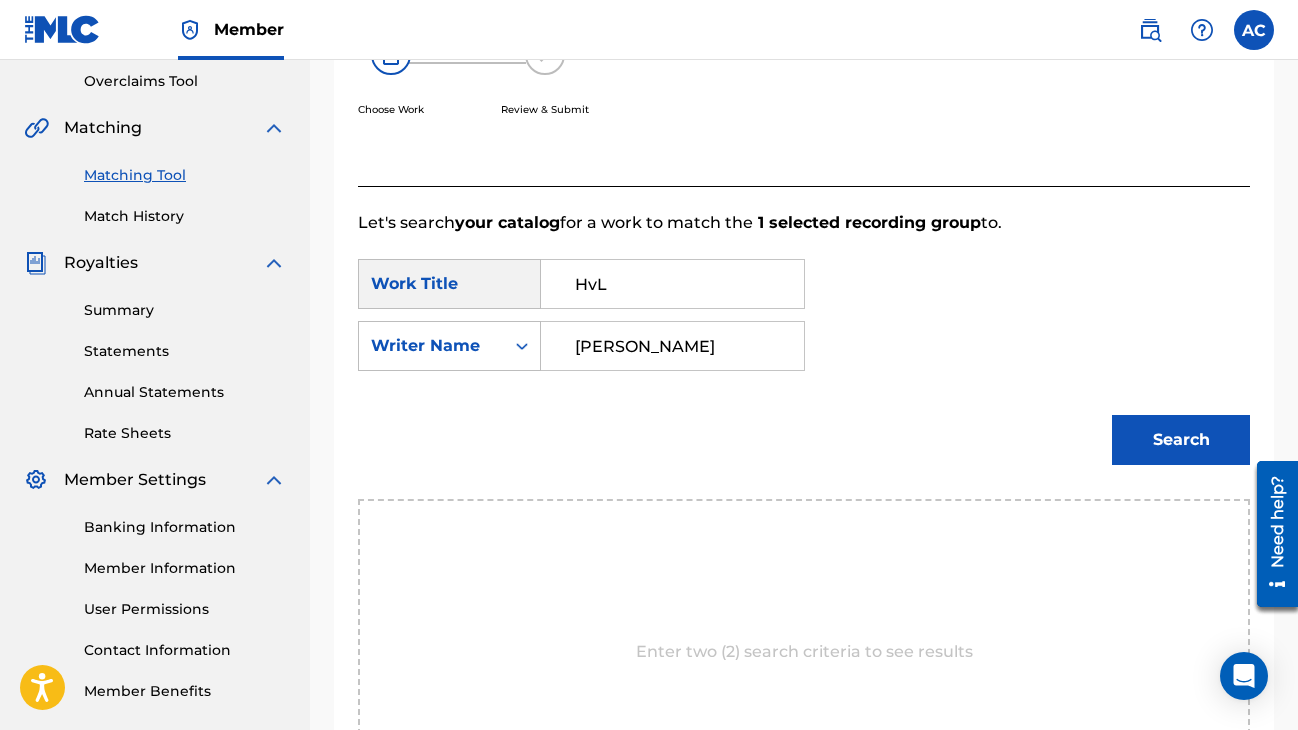 click on "Search" at bounding box center [1181, 440] 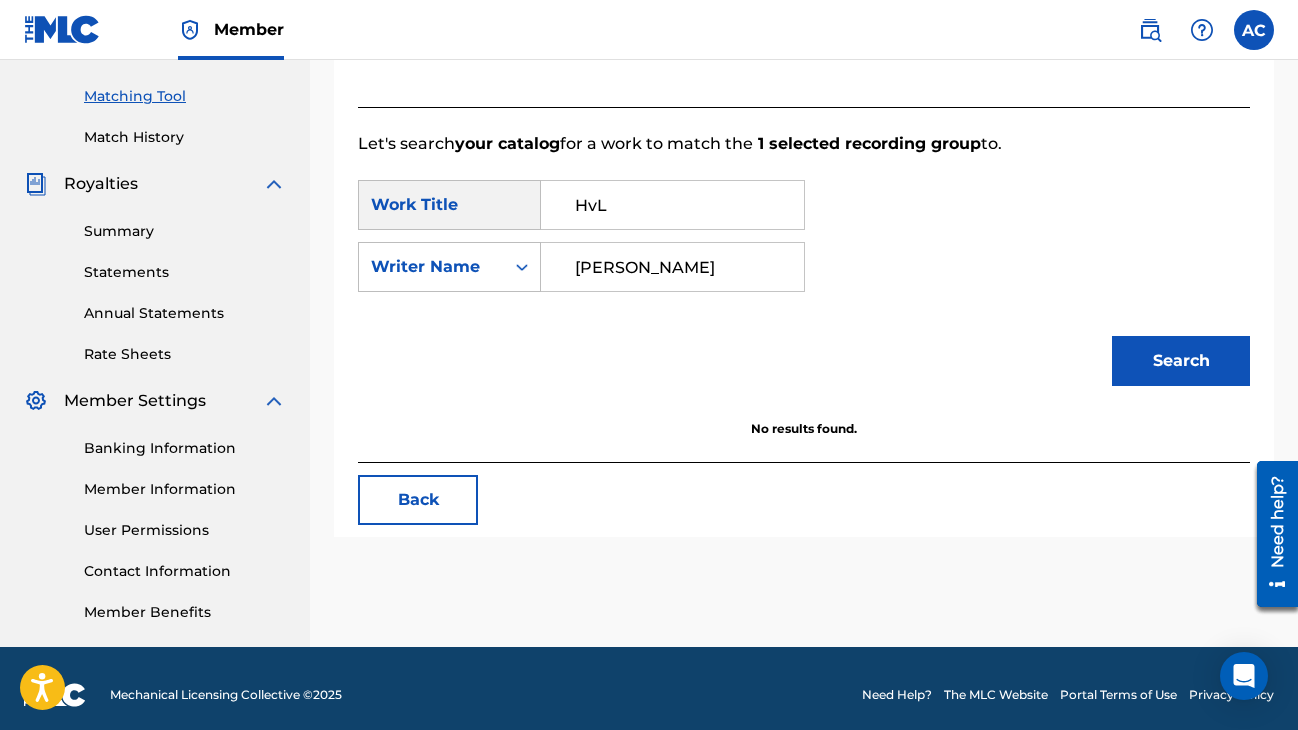 scroll, scrollTop: 496, scrollLeft: 0, axis: vertical 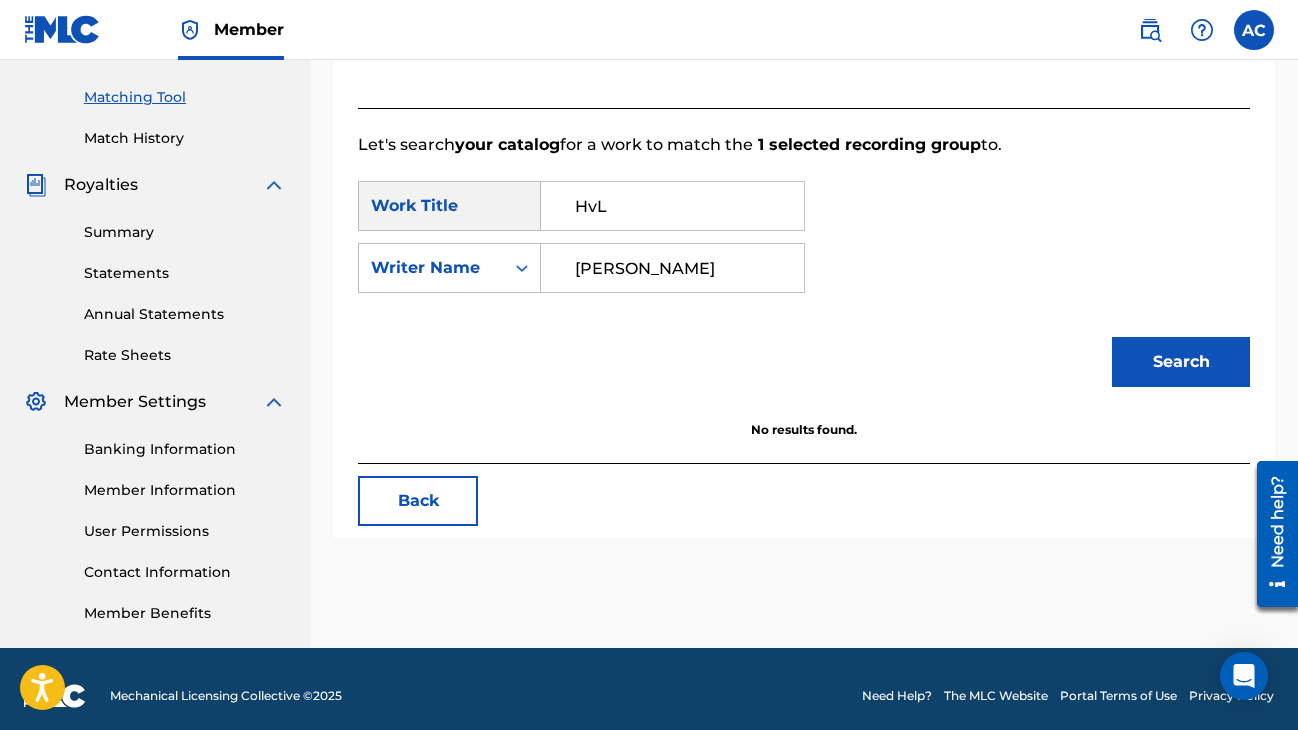 click on "HvL" at bounding box center [672, 206] 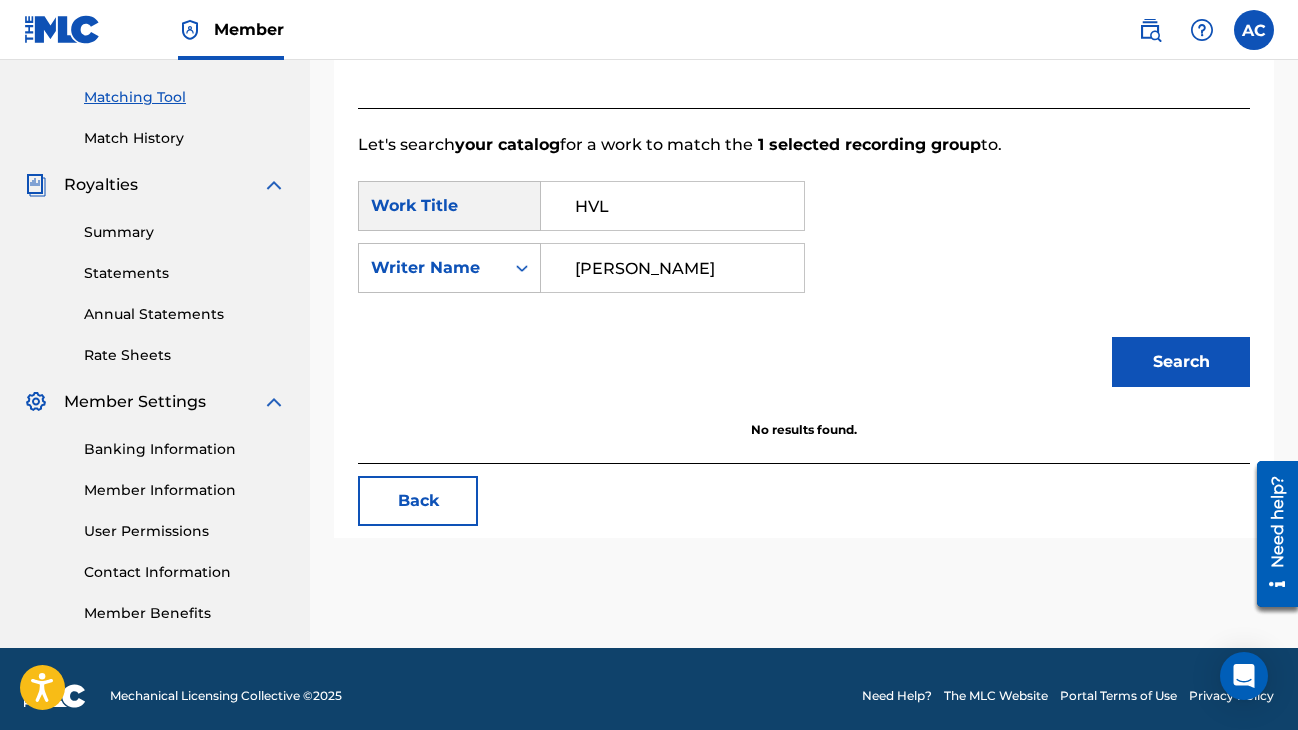 type on "HVL" 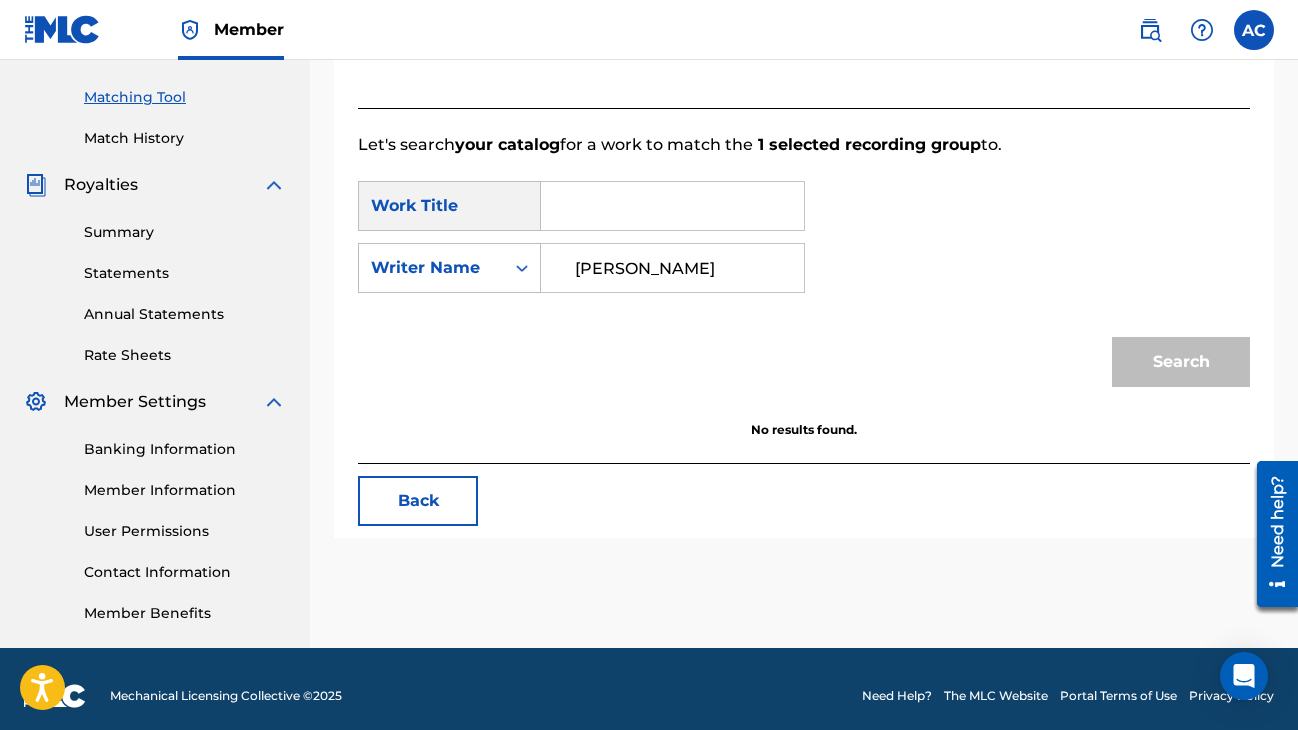 type 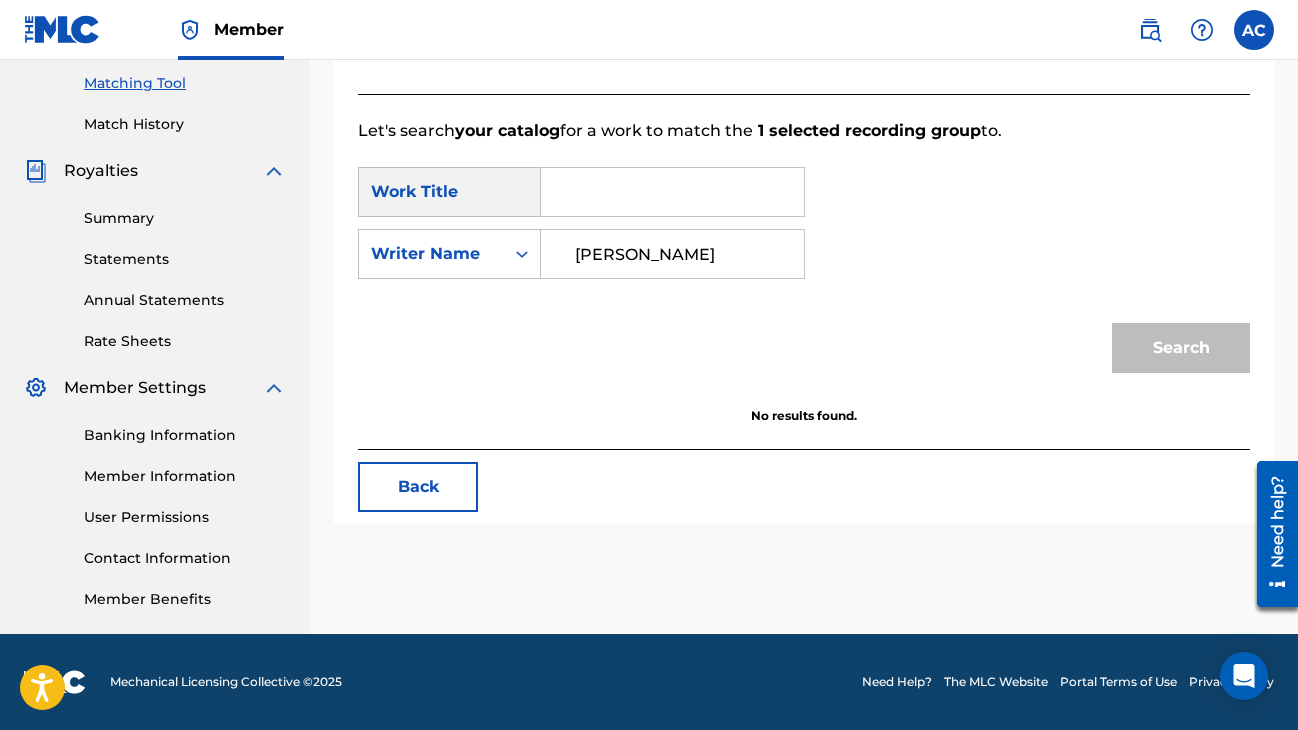scroll, scrollTop: 510, scrollLeft: 0, axis: vertical 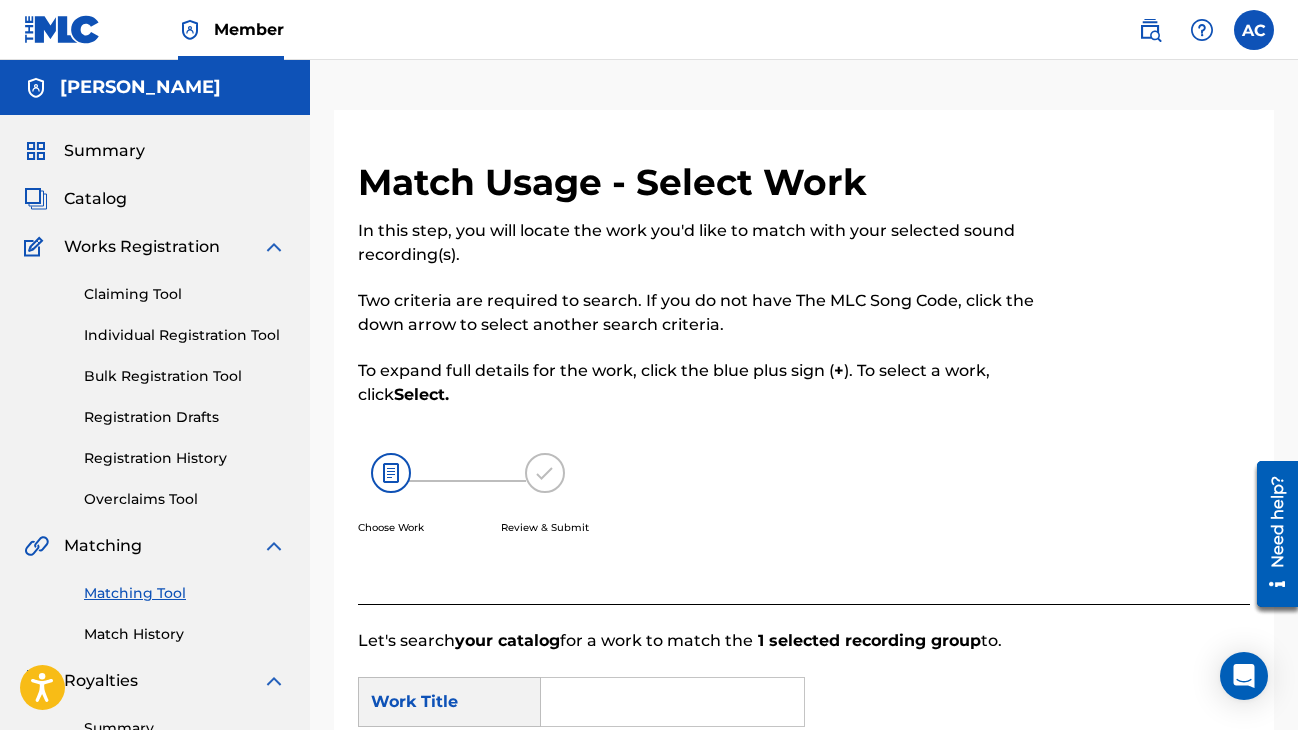 click on "Summary" at bounding box center [104, 151] 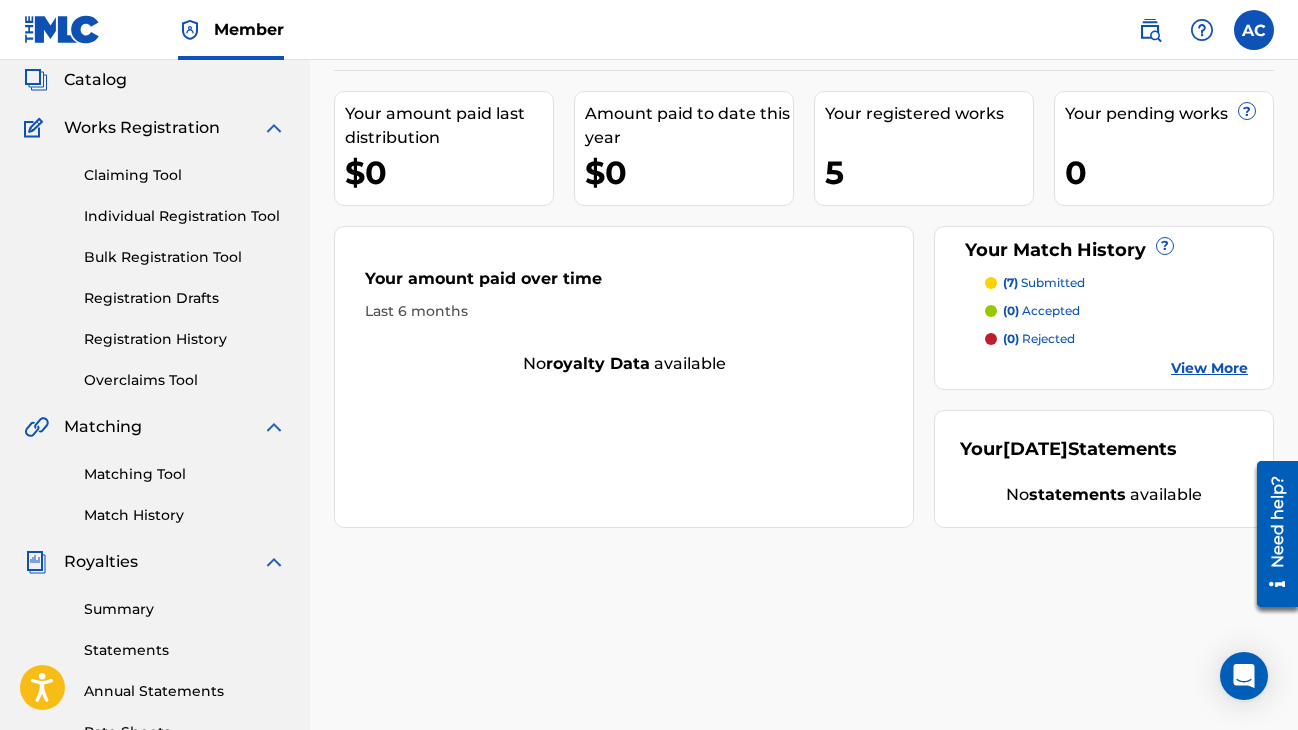 scroll, scrollTop: 111, scrollLeft: 0, axis: vertical 